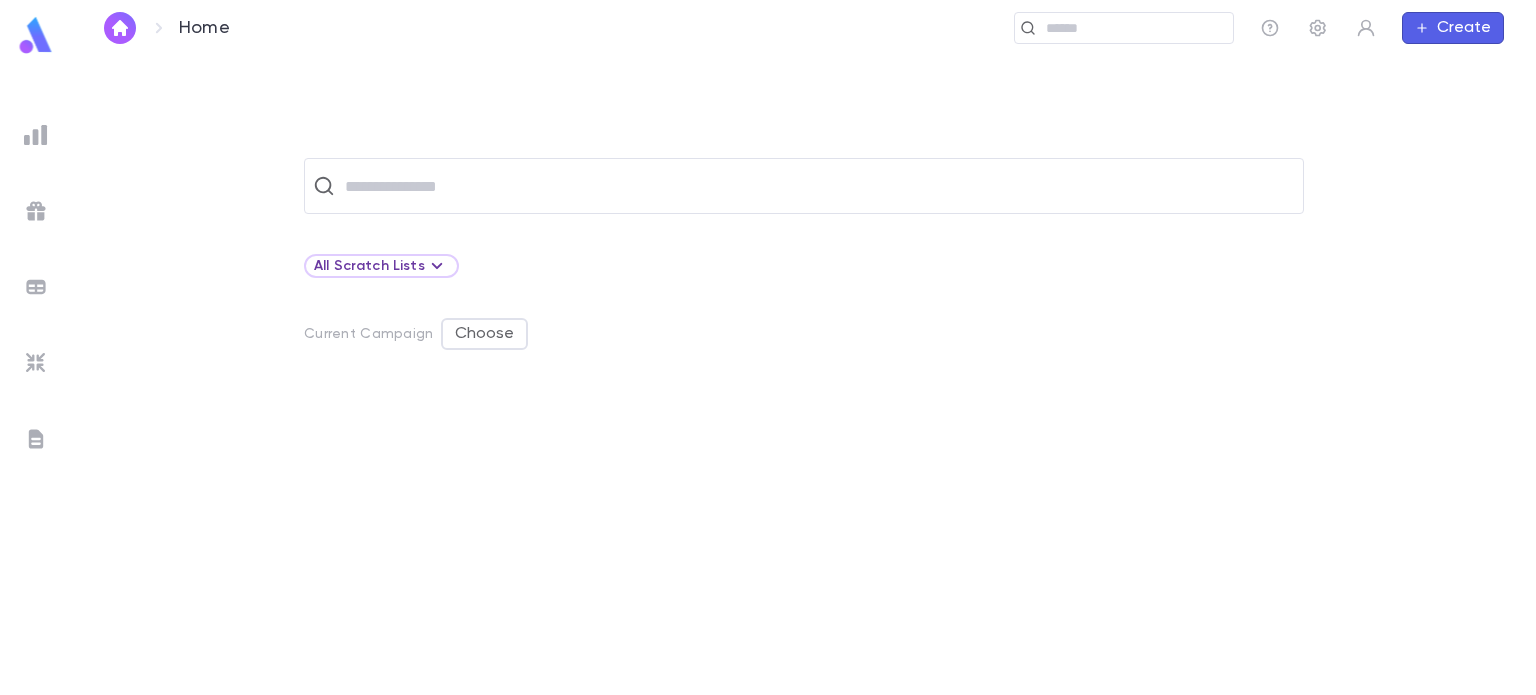 scroll, scrollTop: 0, scrollLeft: 0, axis: both 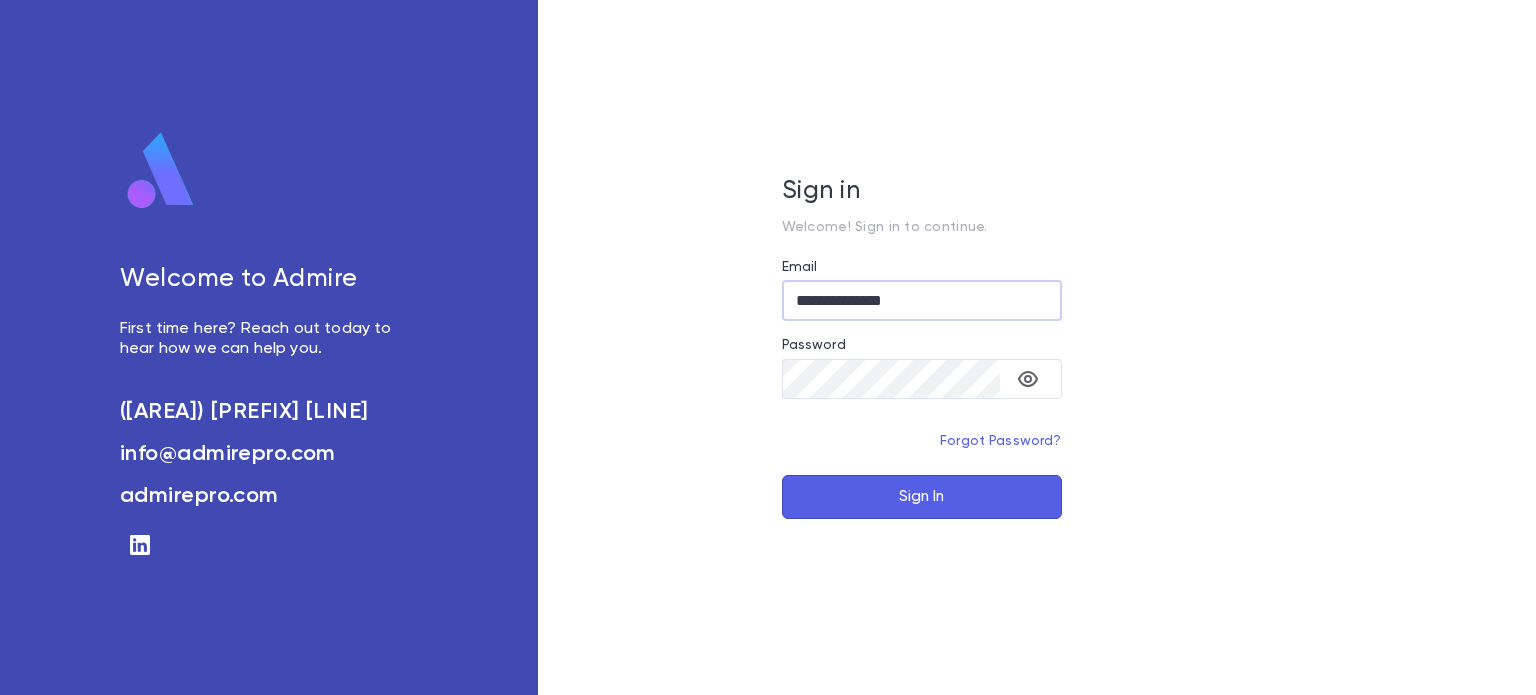 type on "**********" 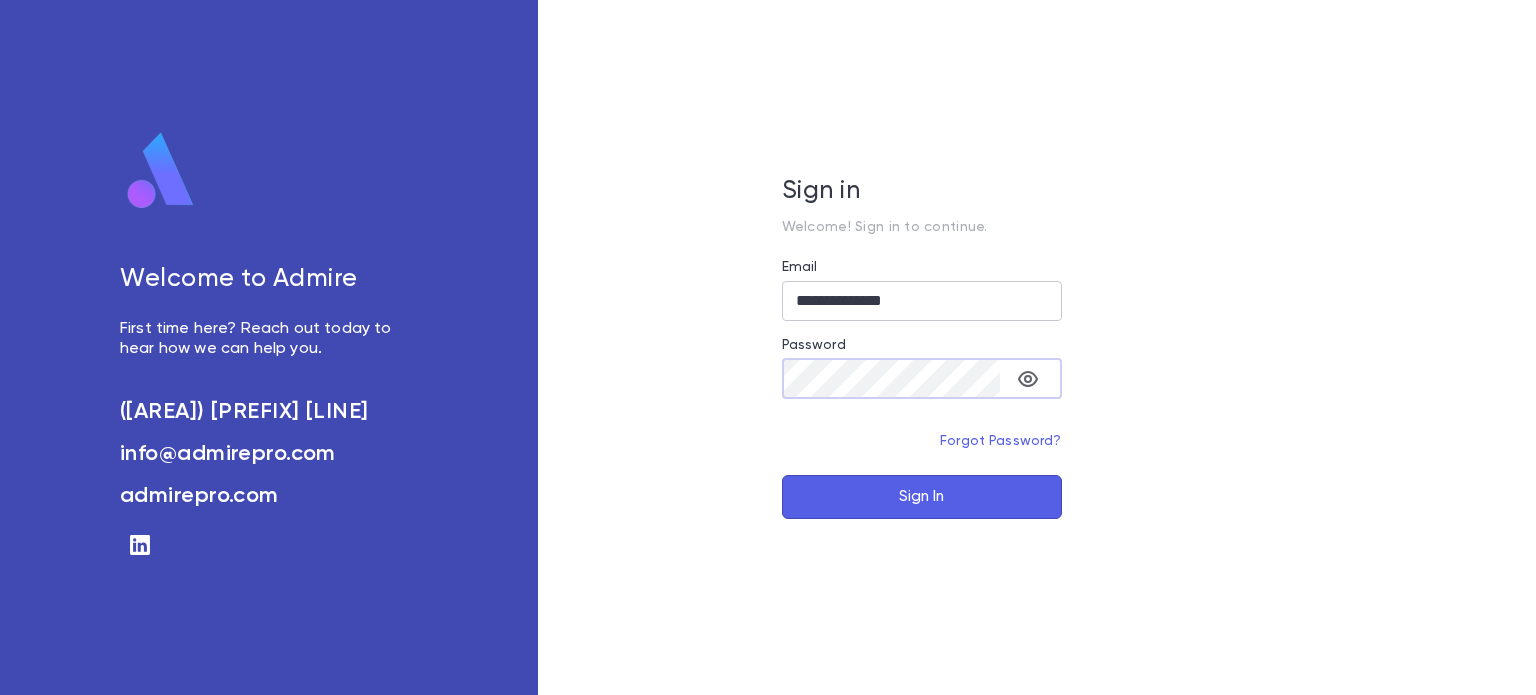 click on "Sign In" at bounding box center (922, 497) 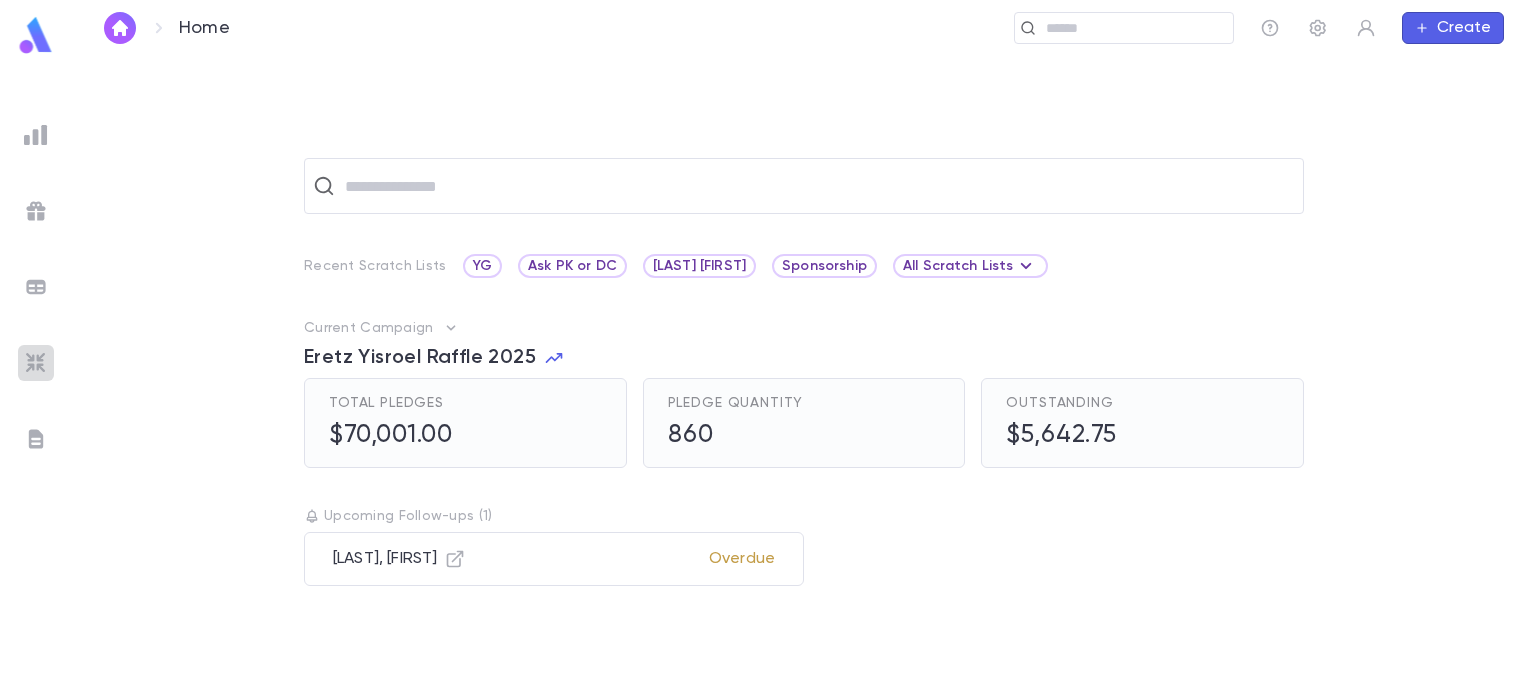 click at bounding box center (36, 363) 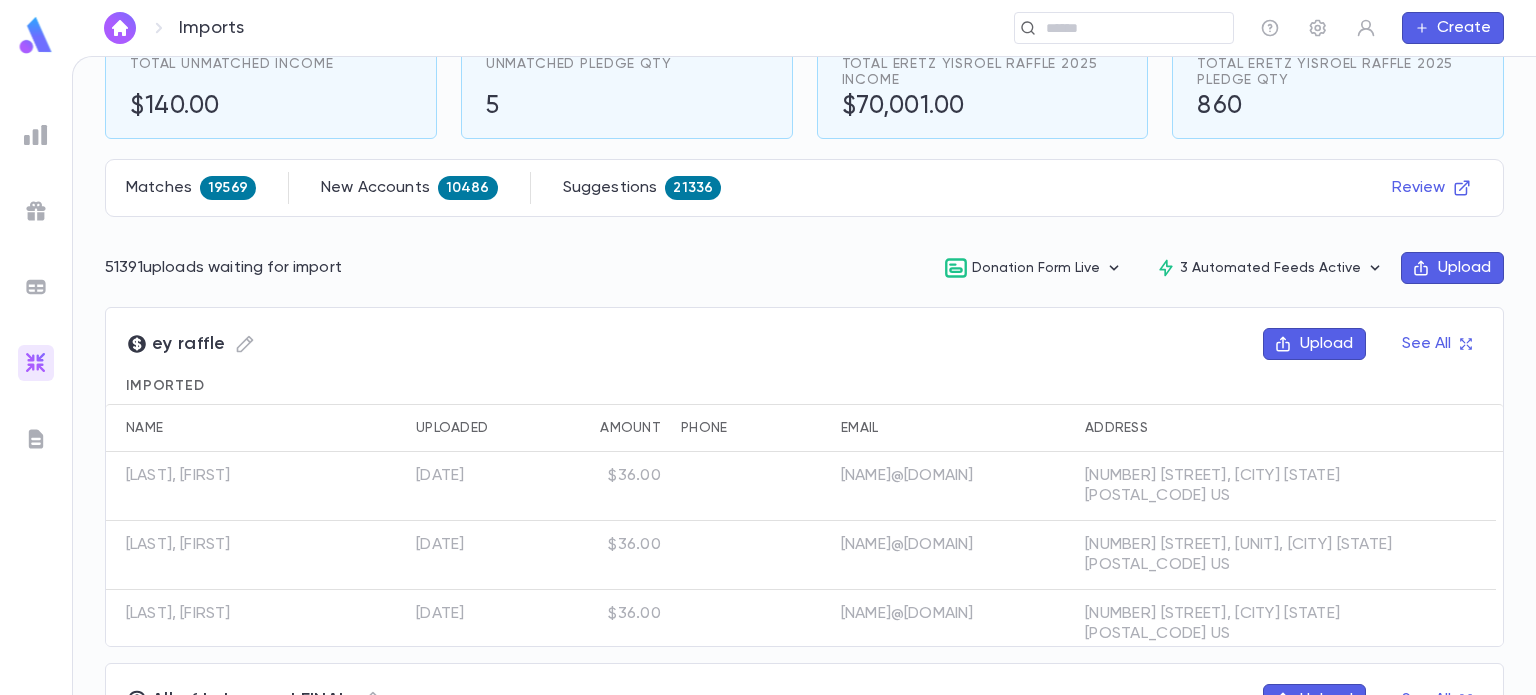 scroll, scrollTop: 0, scrollLeft: 0, axis: both 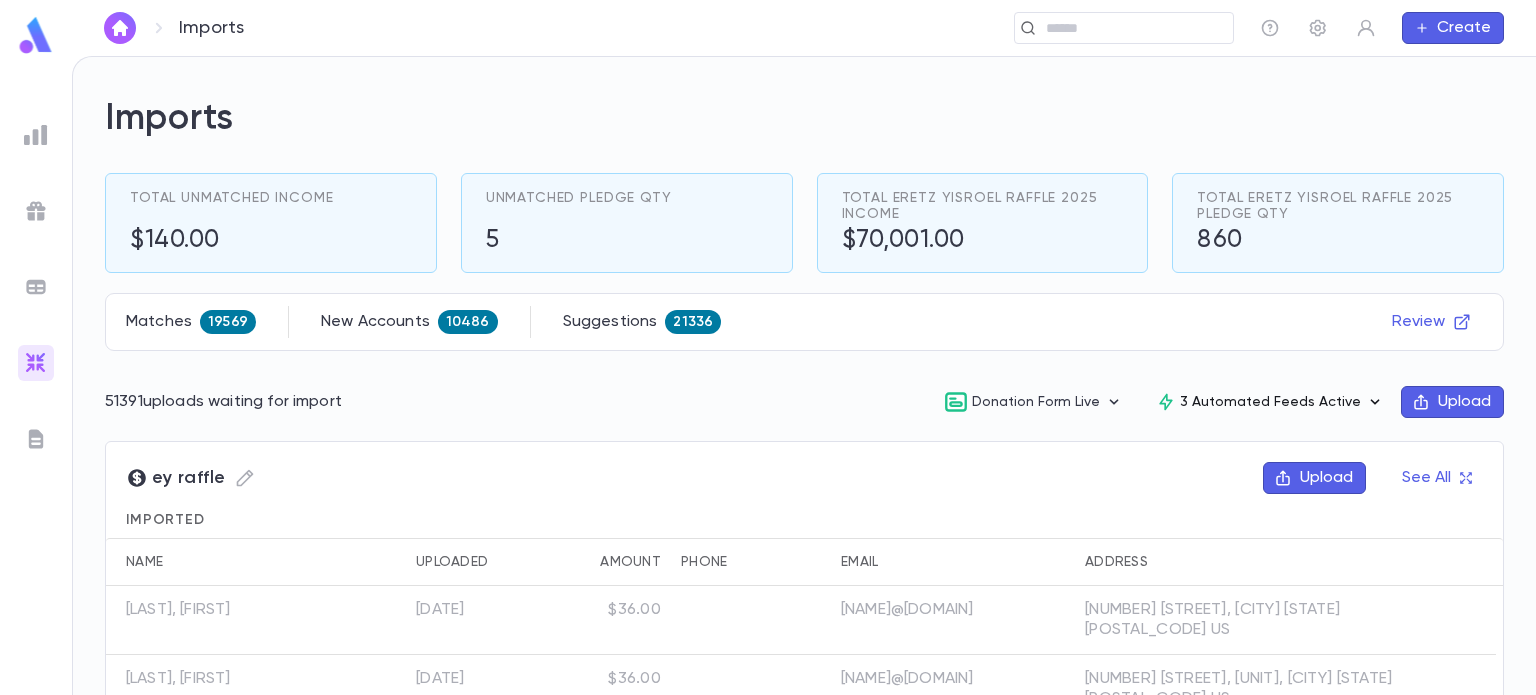 click on "3 Automated Feeds Active" at bounding box center (1270, 402) 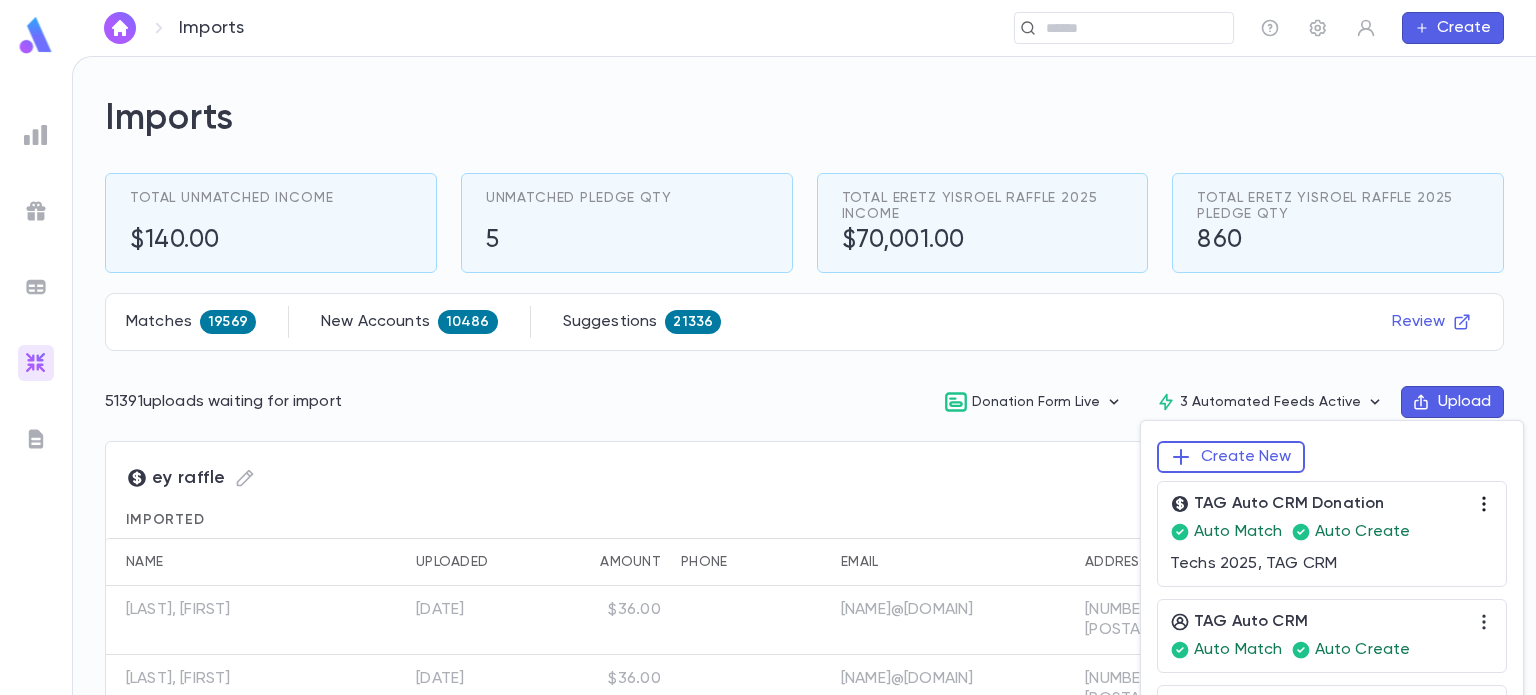 click 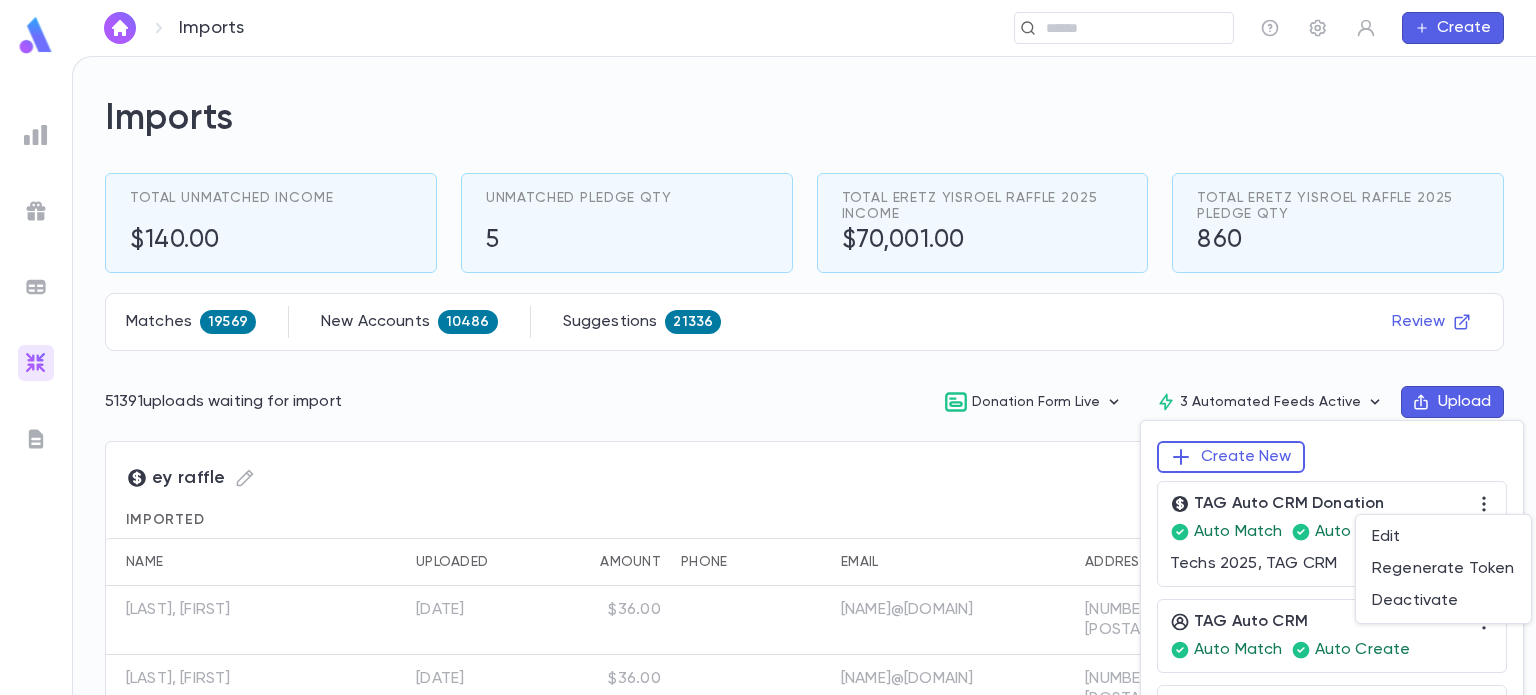 click at bounding box center [768, 347] 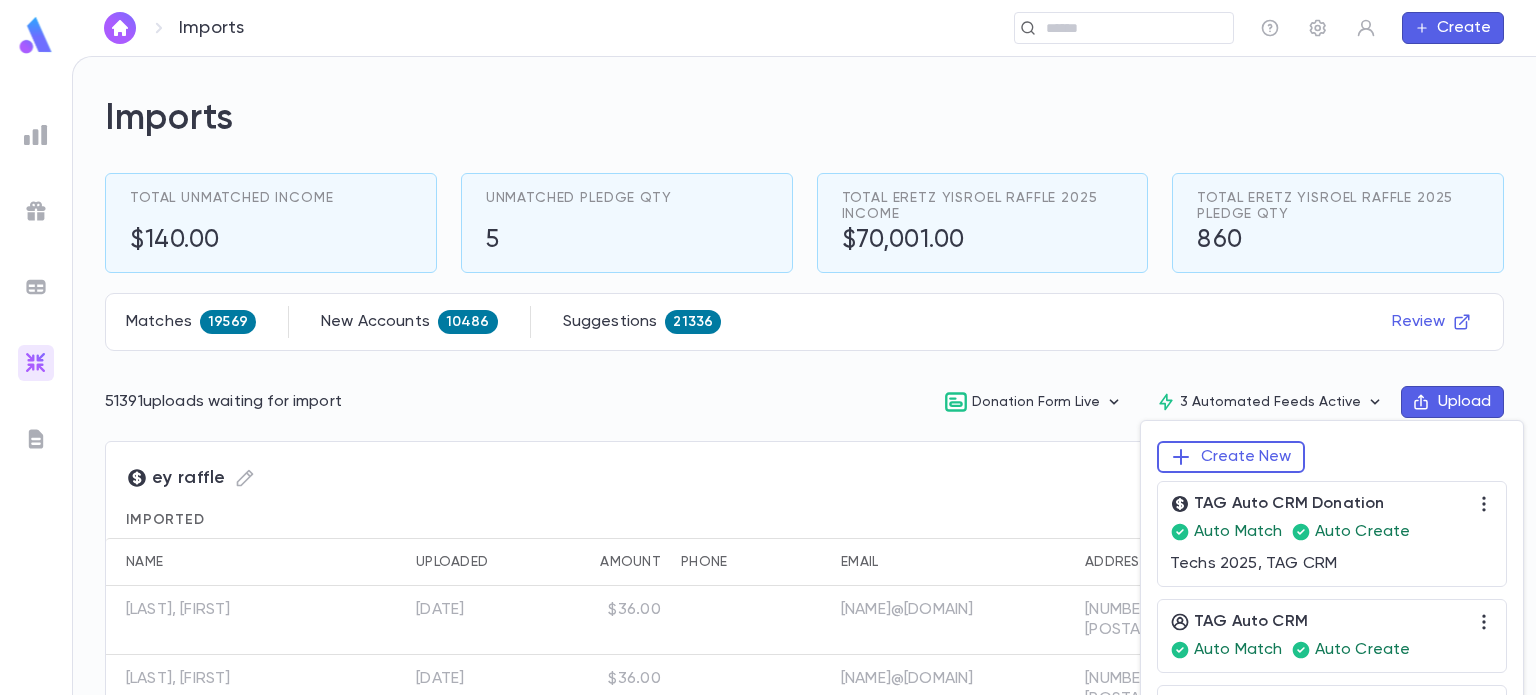 click at bounding box center (768, 347) 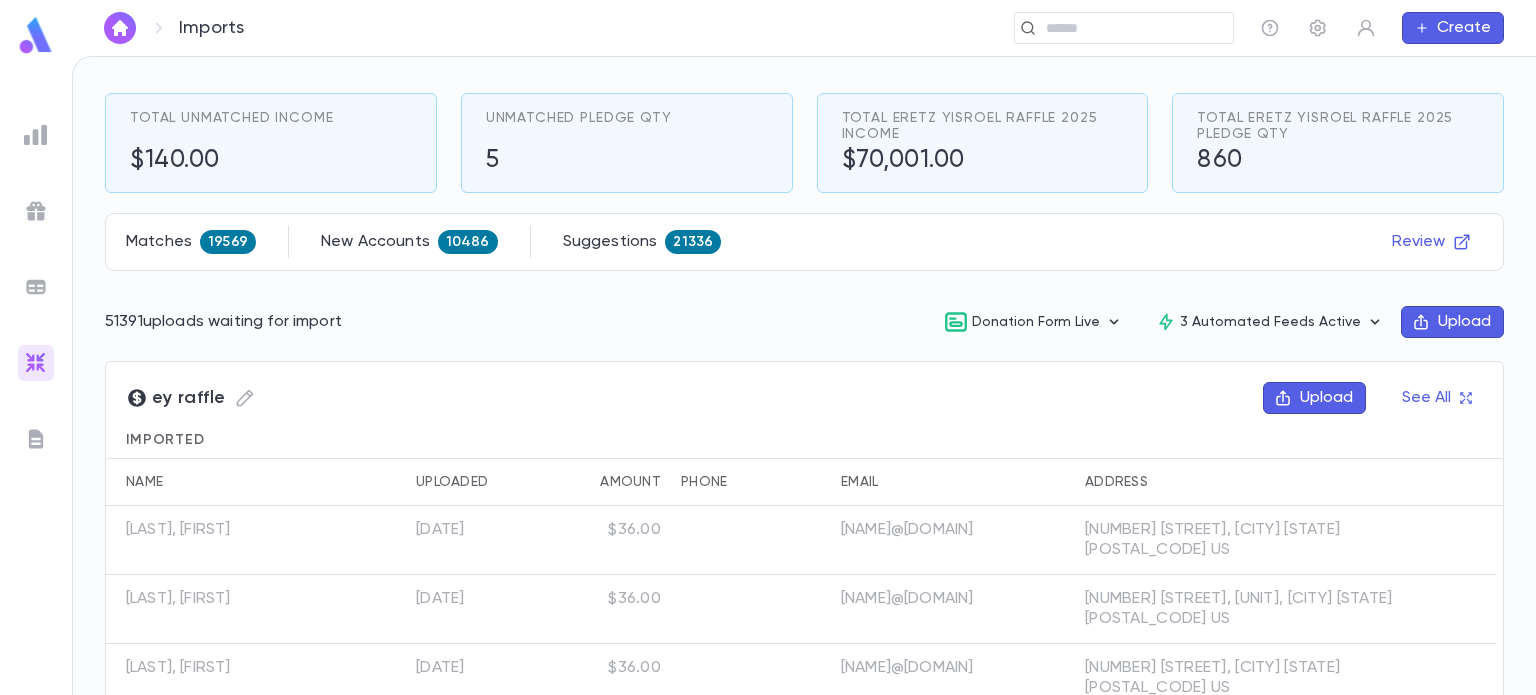 scroll, scrollTop: 0, scrollLeft: 0, axis: both 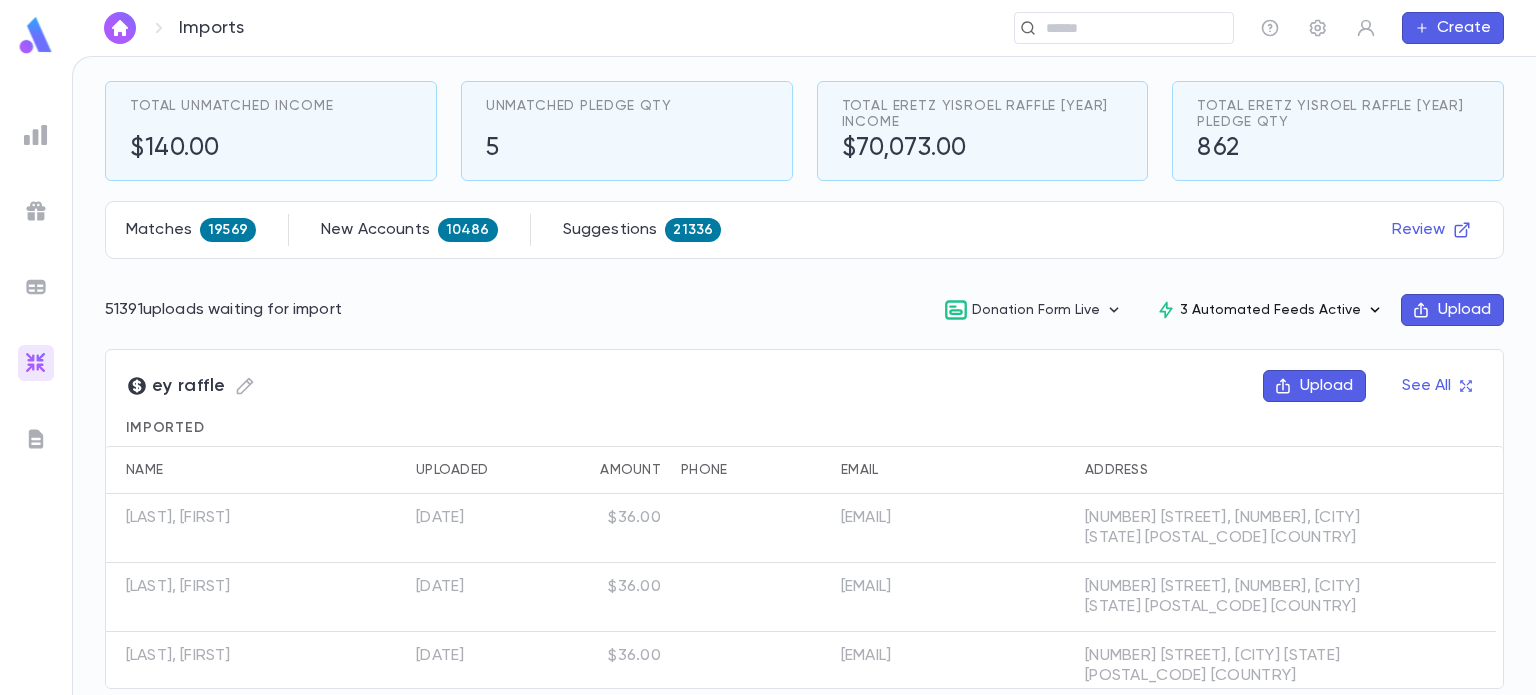 click on "3 Automated Feeds Active" at bounding box center [1270, 310] 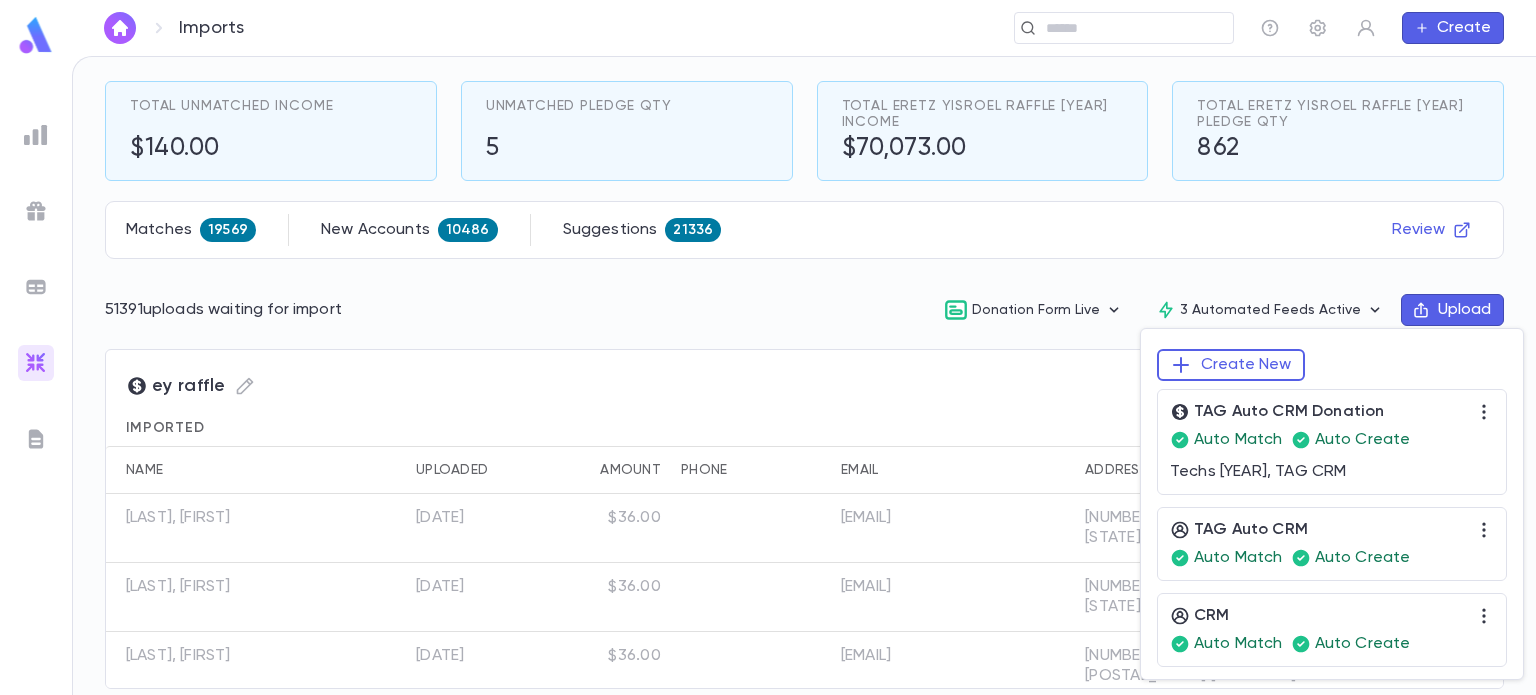 click at bounding box center (768, 347) 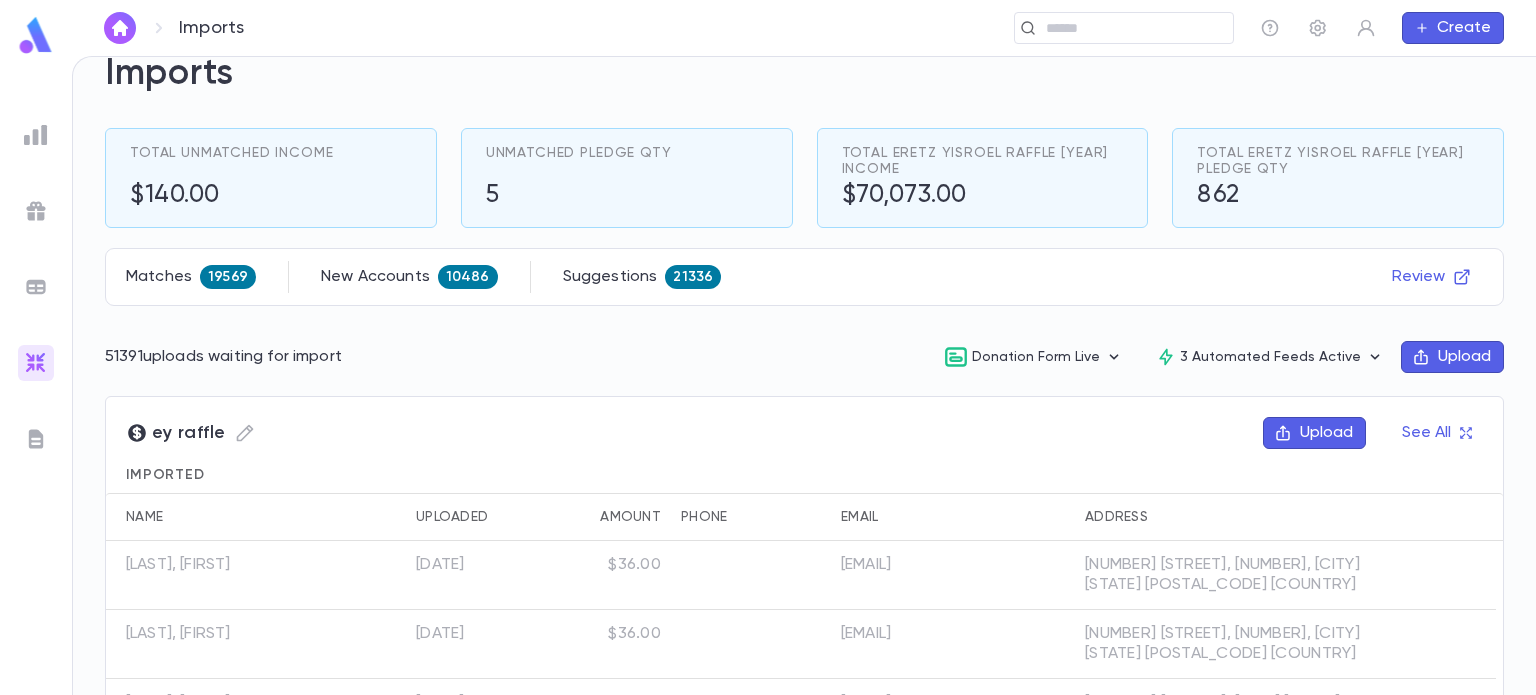 scroll, scrollTop: 0, scrollLeft: 0, axis: both 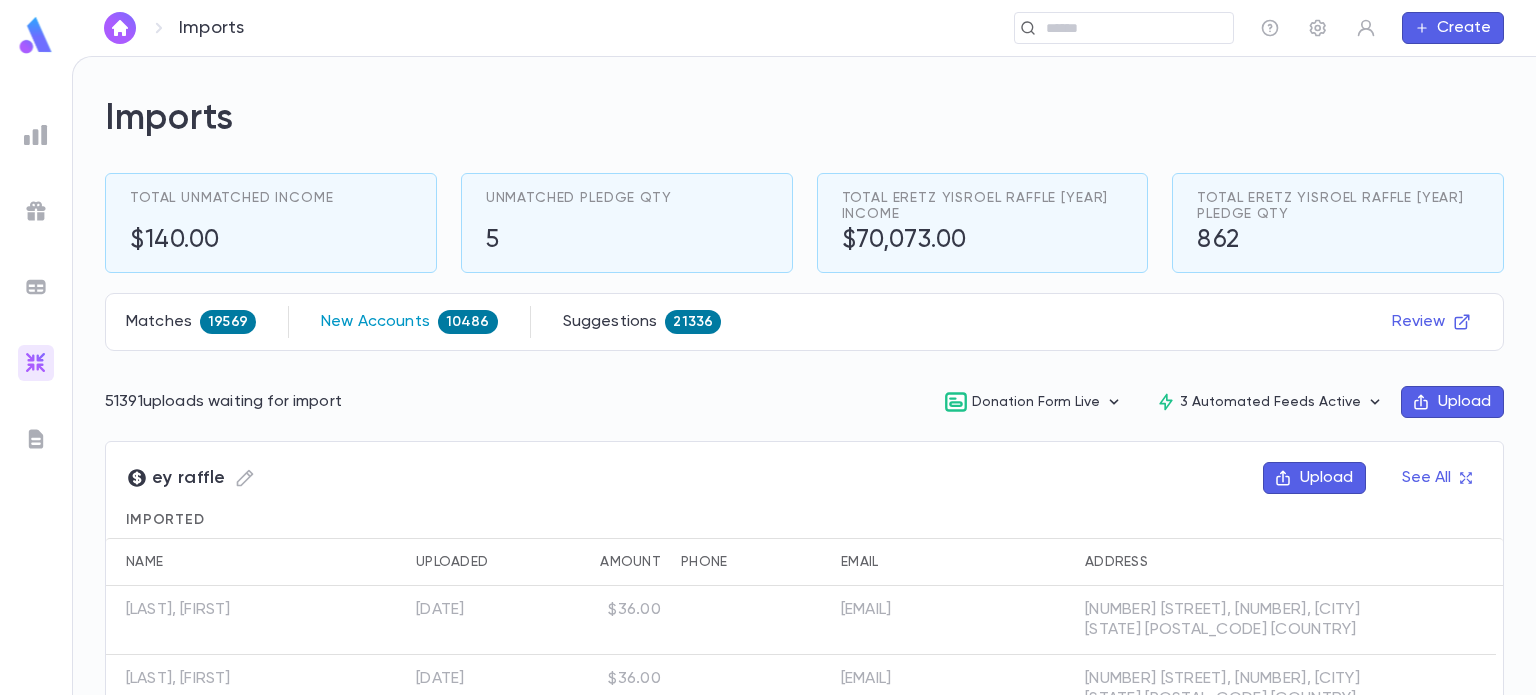 click on "New Accounts" at bounding box center [375, 322] 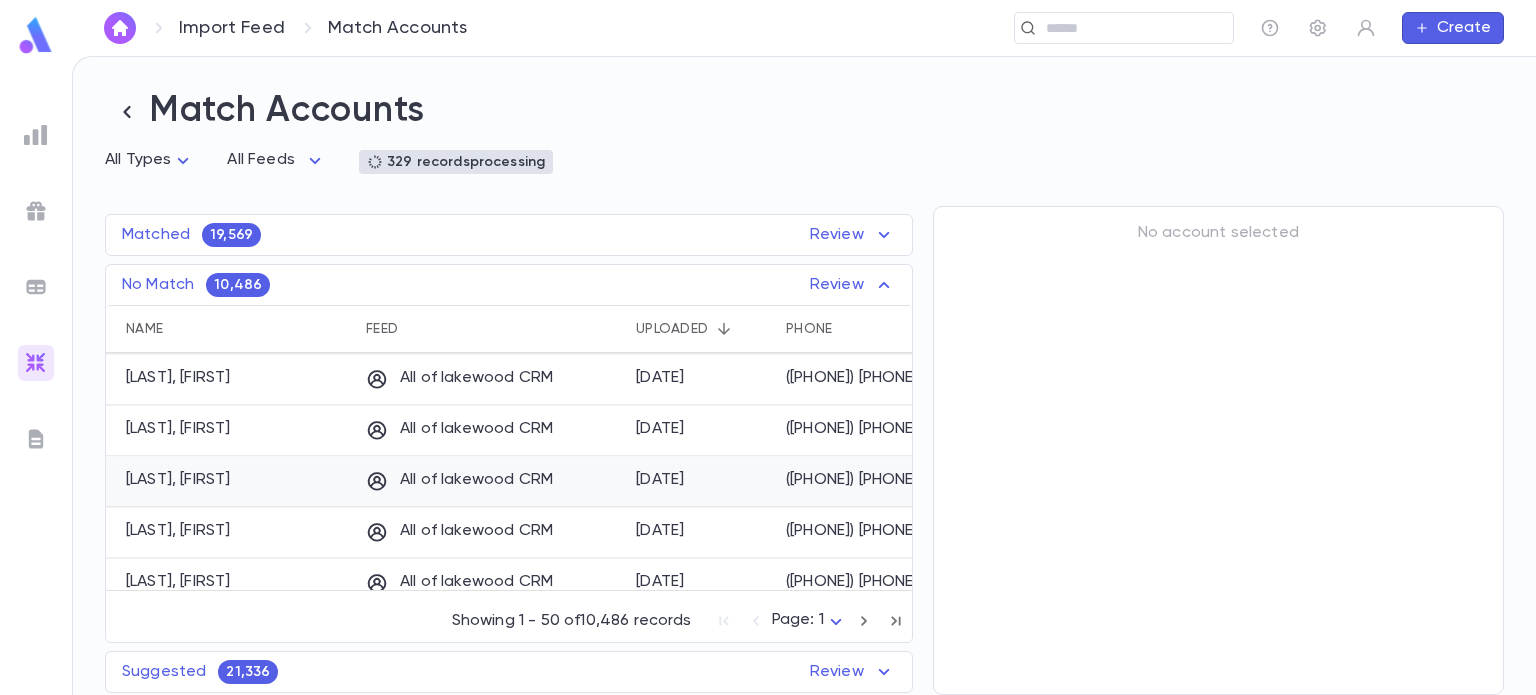 scroll, scrollTop: 319, scrollLeft: 0, axis: vertical 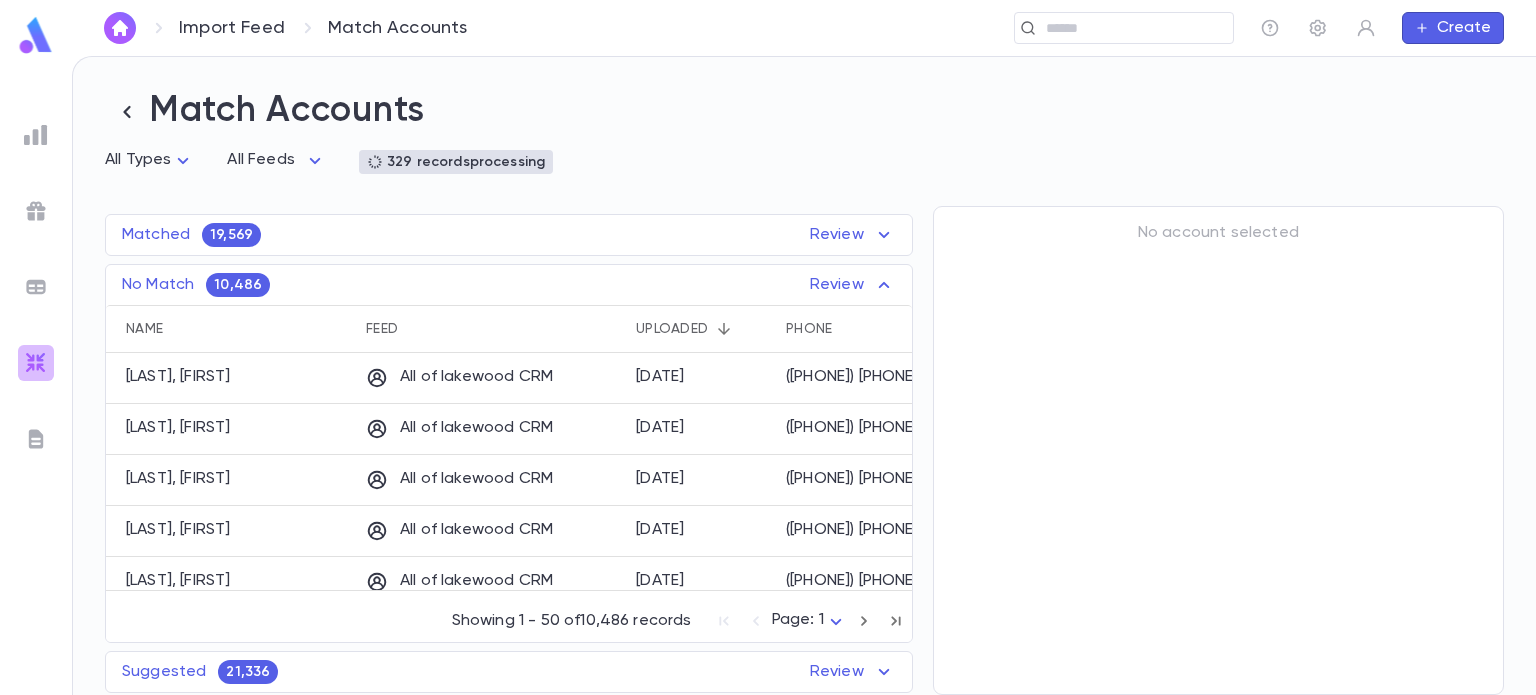 click at bounding box center [36, 363] 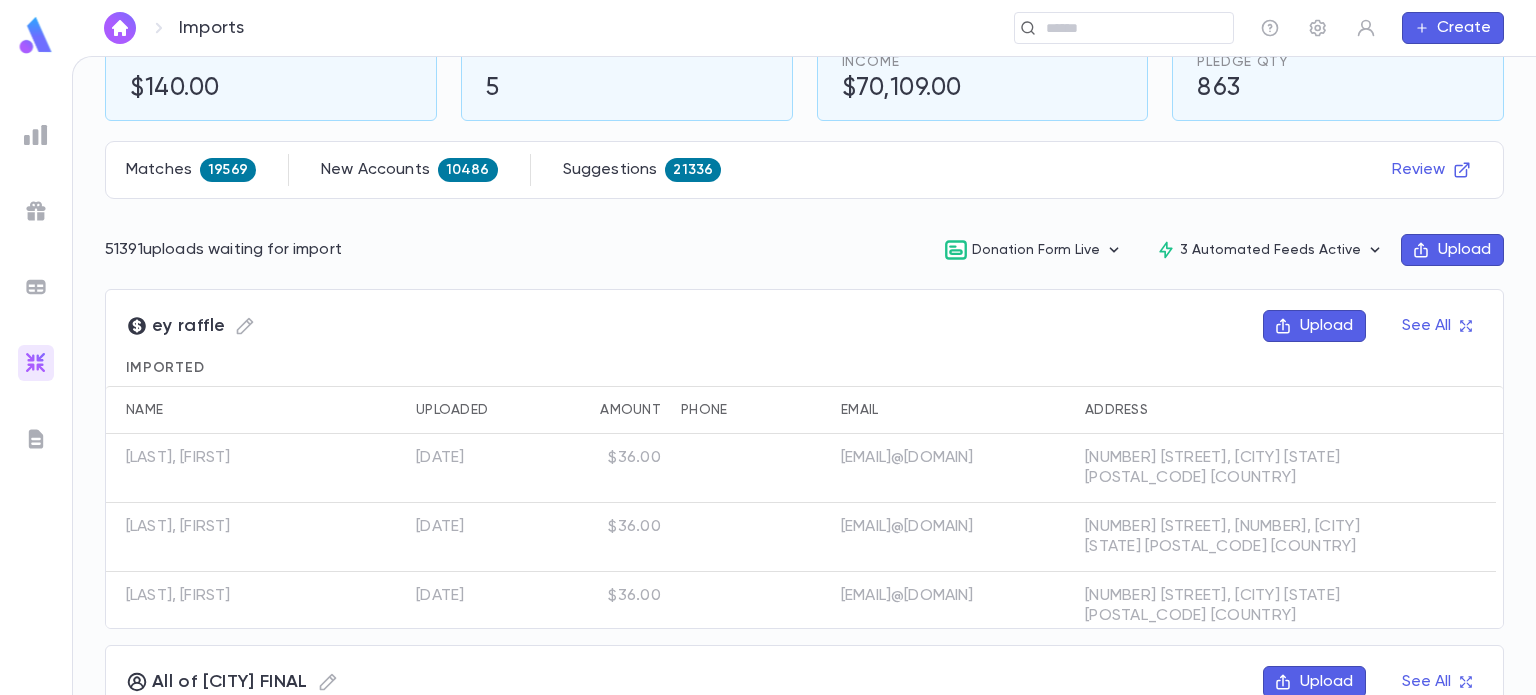 scroll, scrollTop: 0, scrollLeft: 0, axis: both 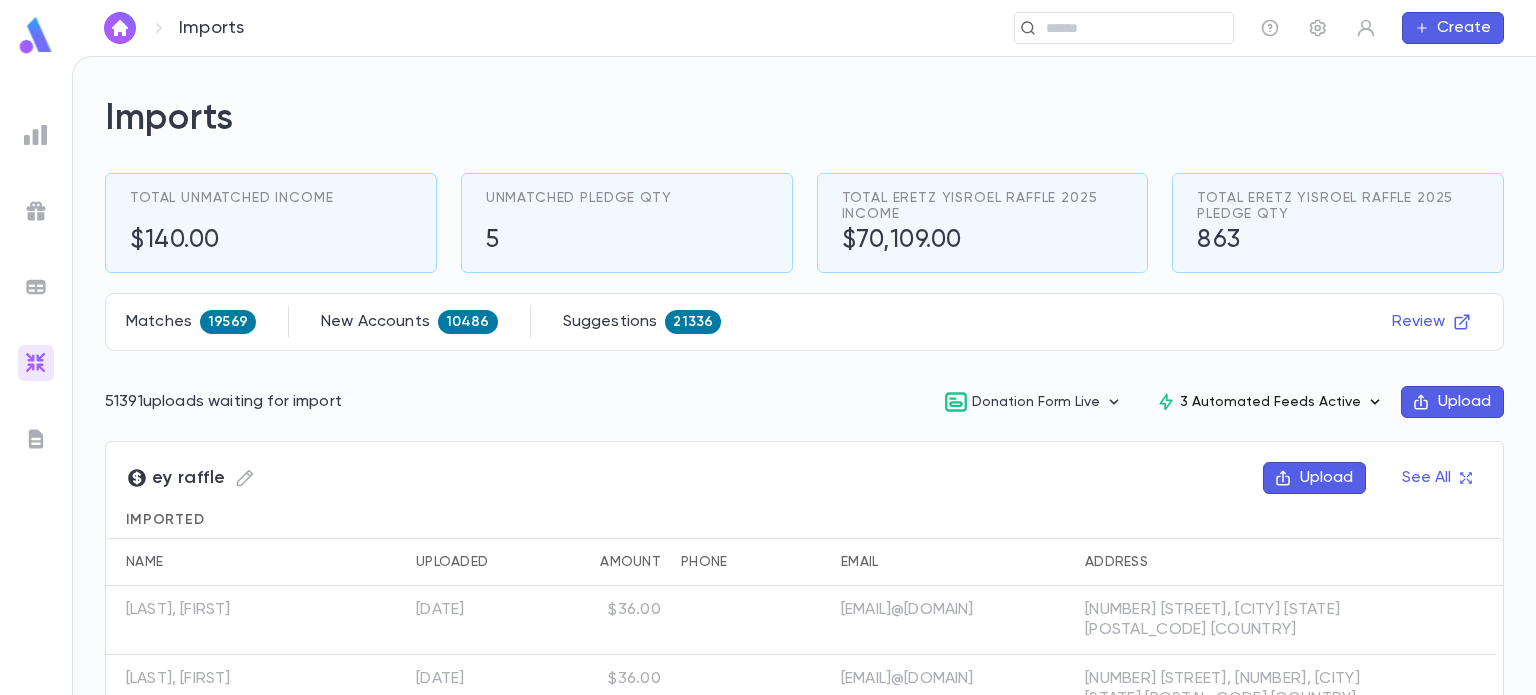 click on "3 Automated Feeds Active" at bounding box center (1270, 402) 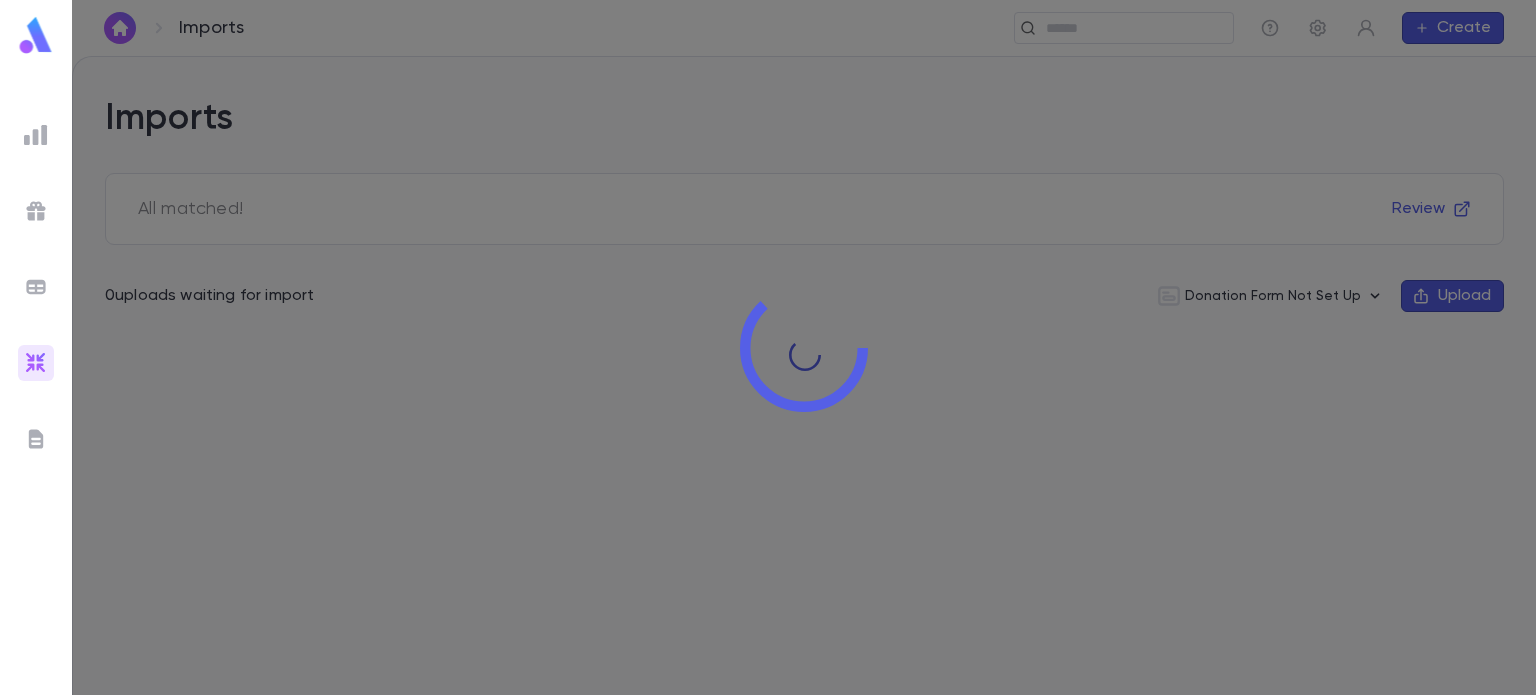 scroll, scrollTop: 0, scrollLeft: 0, axis: both 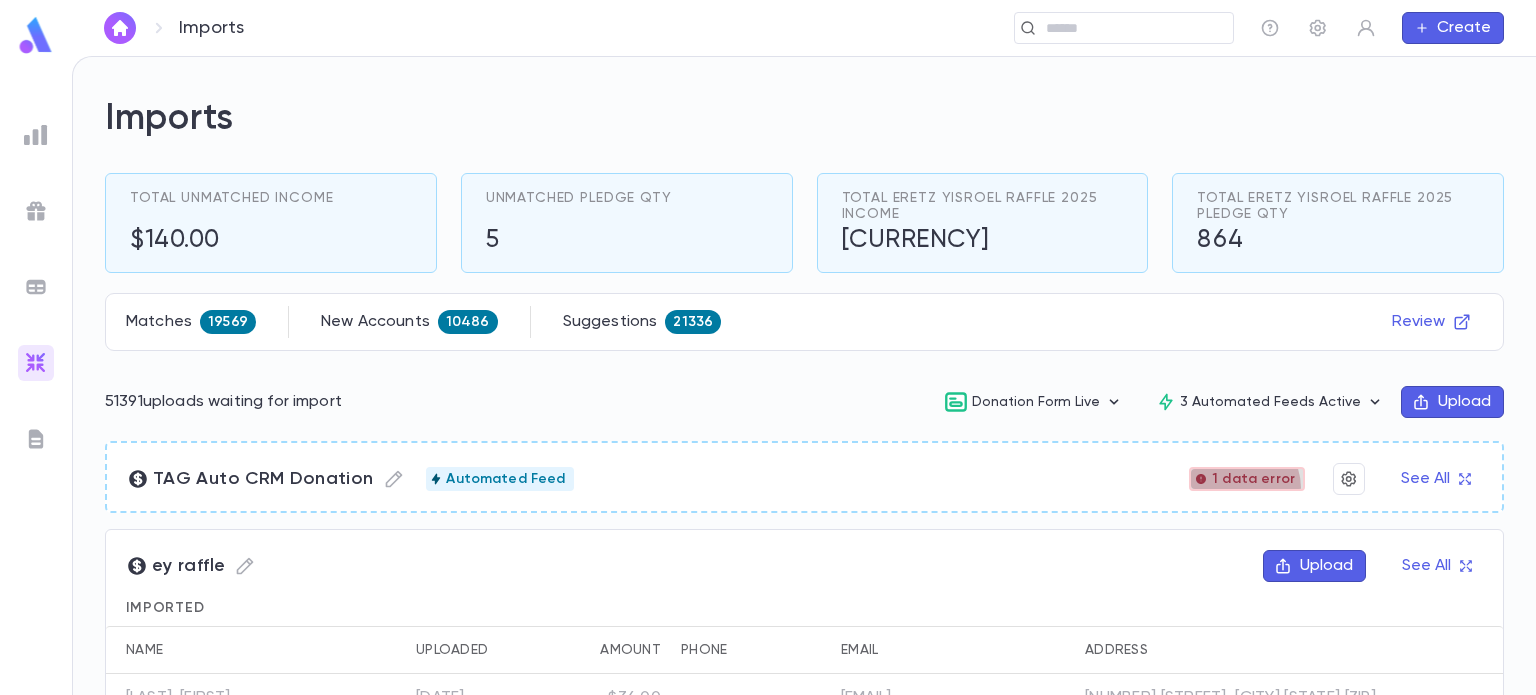 click on "1 data error" at bounding box center [1247, 479] 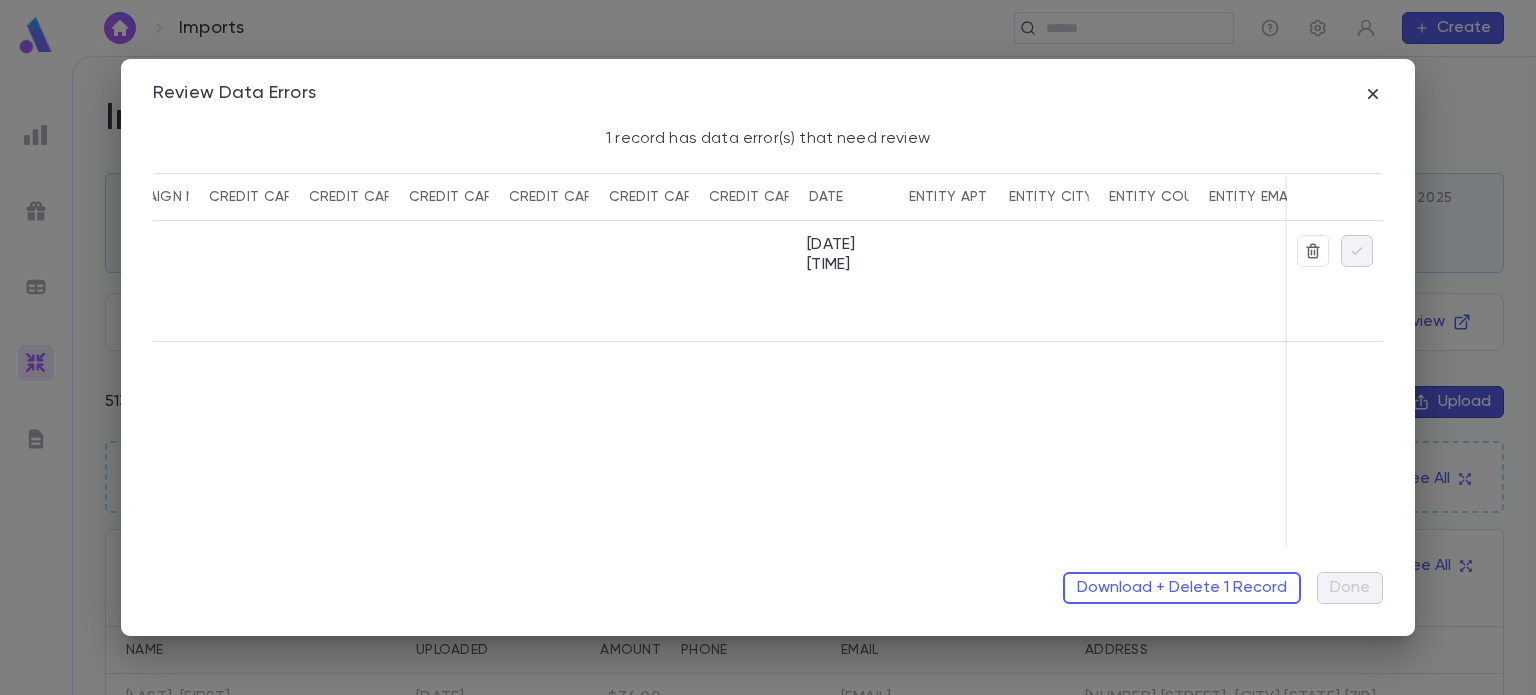 scroll, scrollTop: 0, scrollLeft: 1258, axis: horizontal 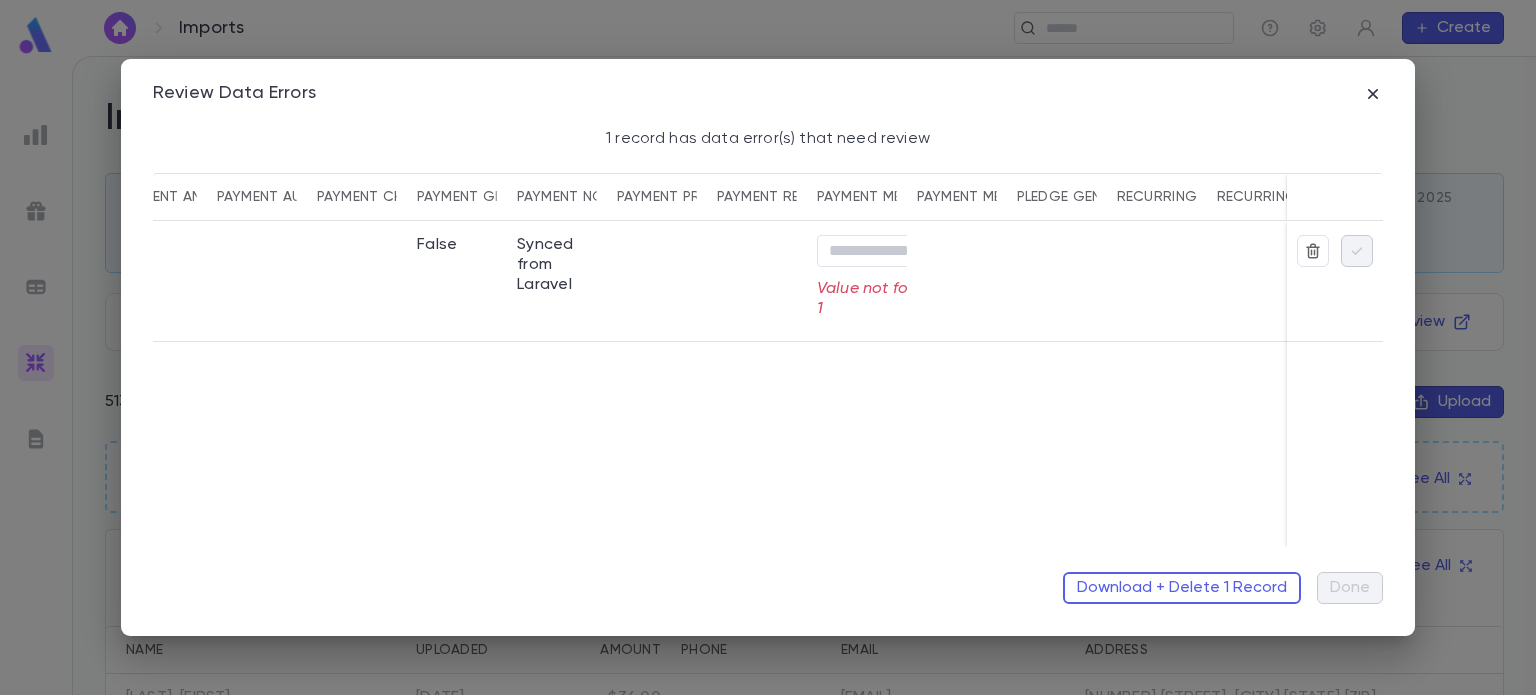 click on "payment Method ID" at bounding box center (889, 197) 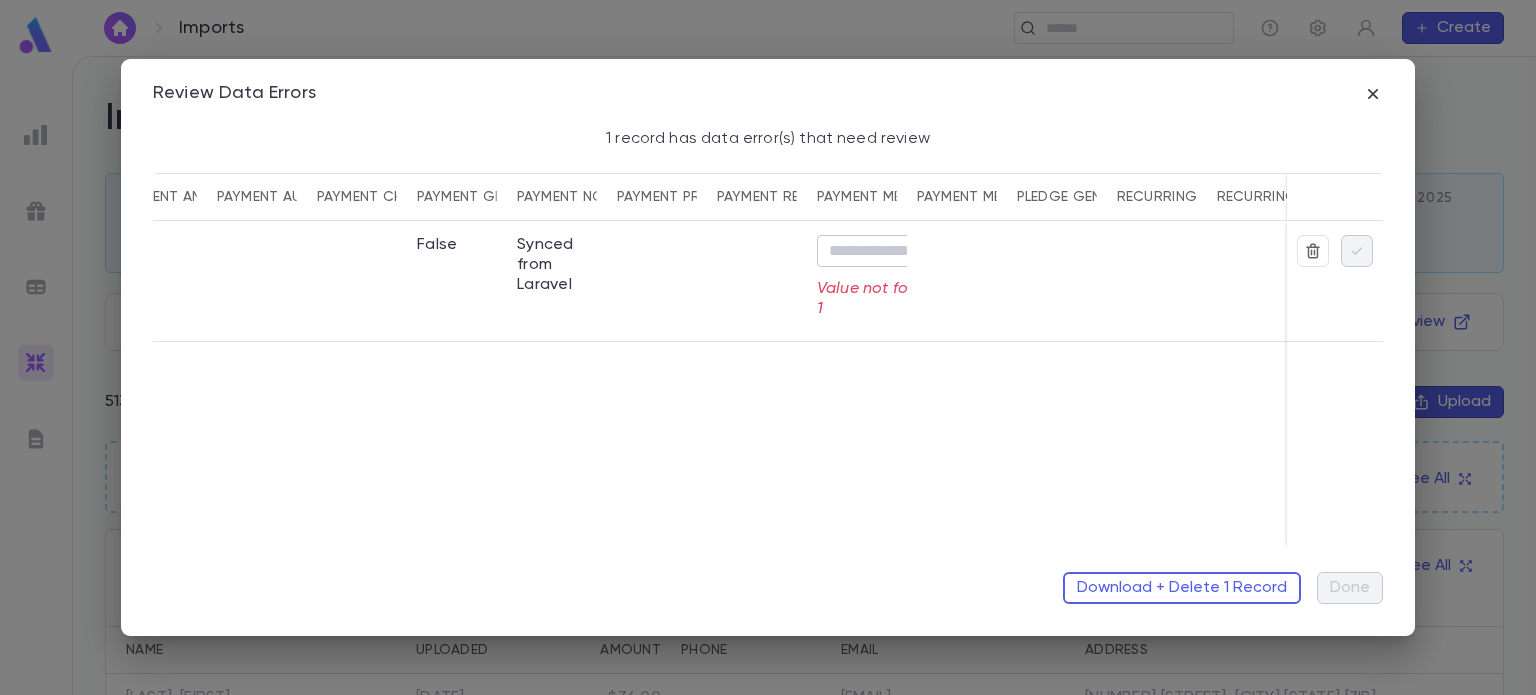drag, startPoint x: 888, startPoint y: 196, endPoint x: 822, endPoint y: 260, distance: 91.93476 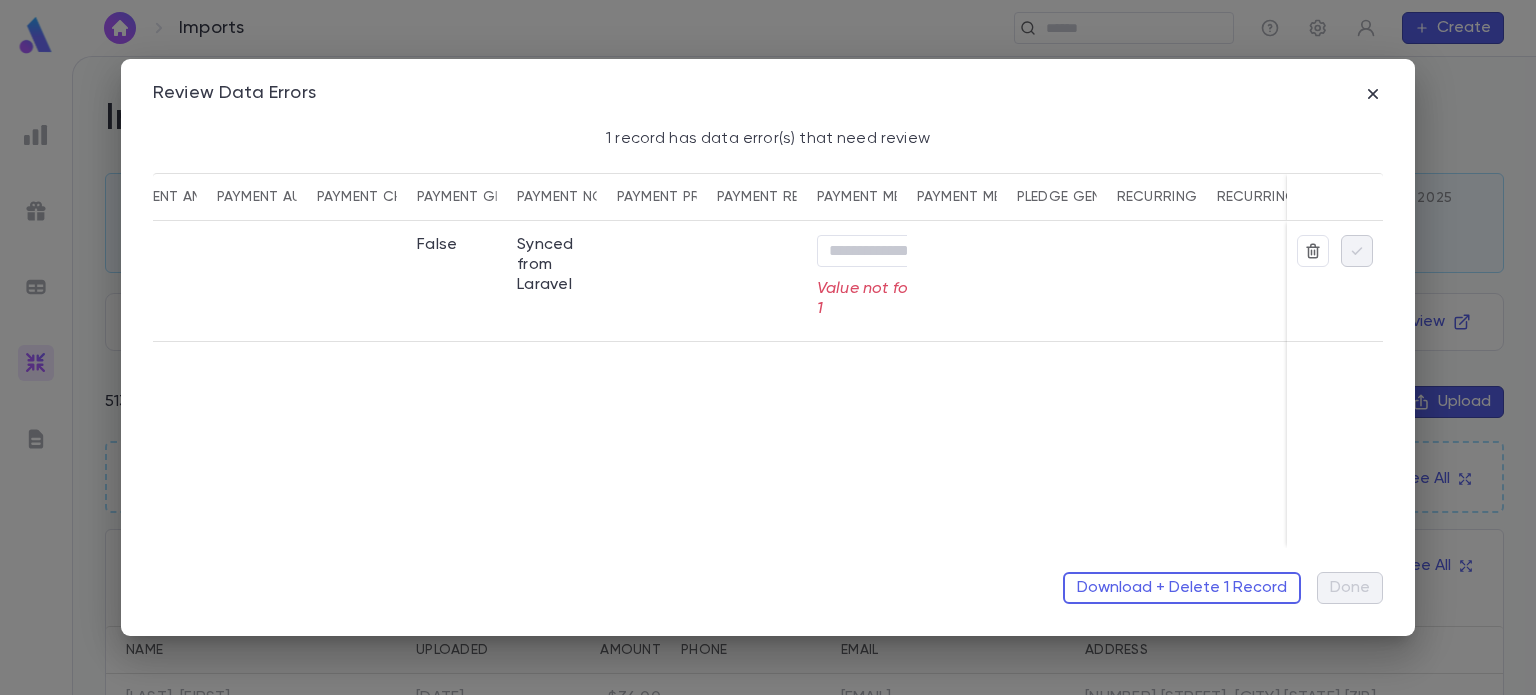 drag, startPoint x: 822, startPoint y: 260, endPoint x: 812, endPoint y: 238, distance: 24.166092 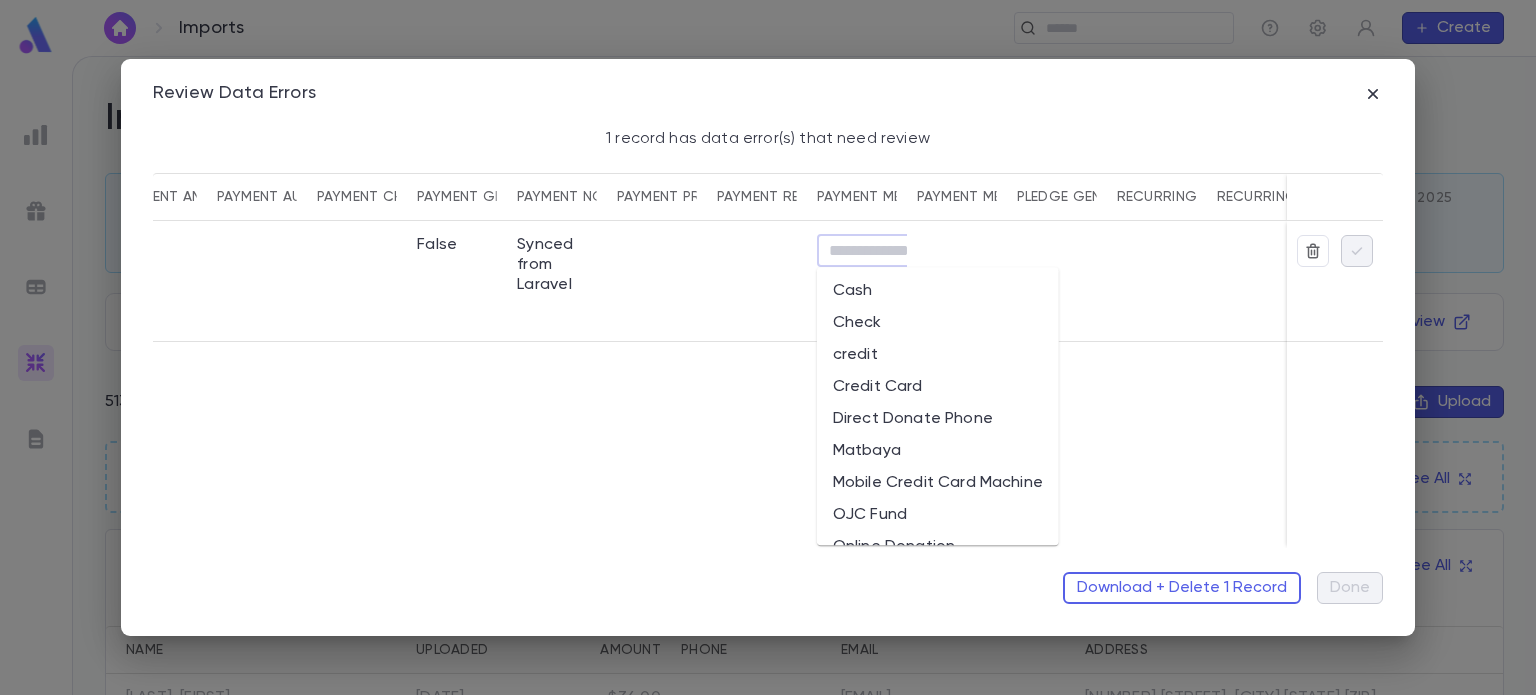 click on "Method" at bounding box center (900, 251) 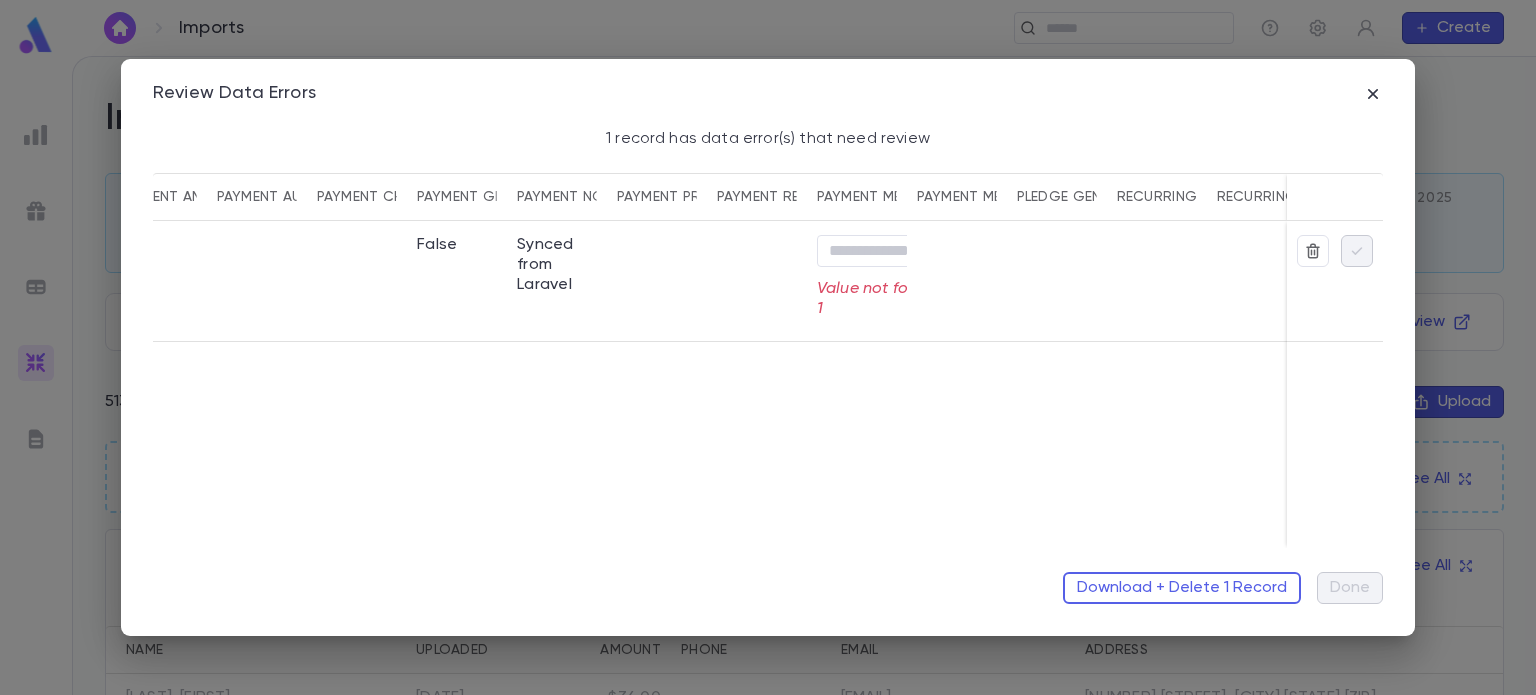 click on "payment Method ID" at bounding box center (889, 197) 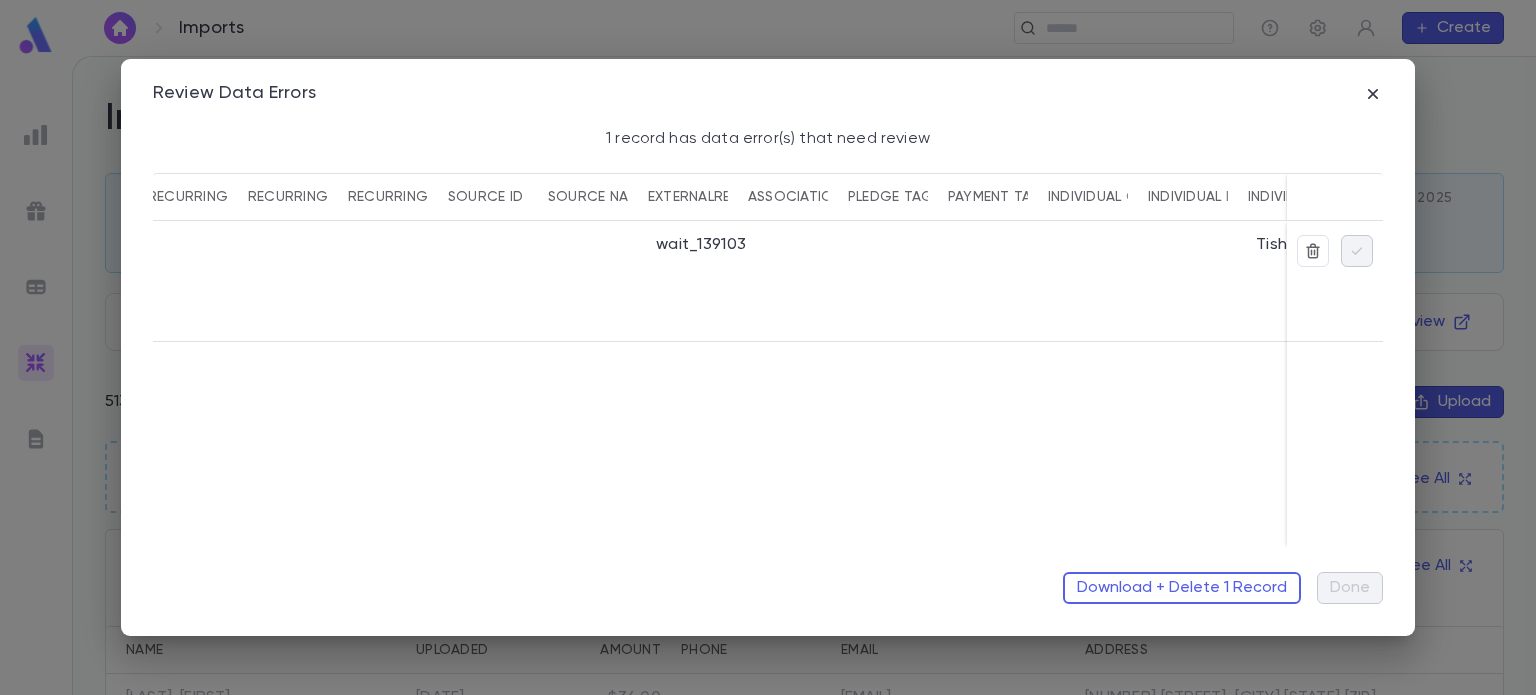 scroll, scrollTop: 0, scrollLeft: 4530, axis: horizontal 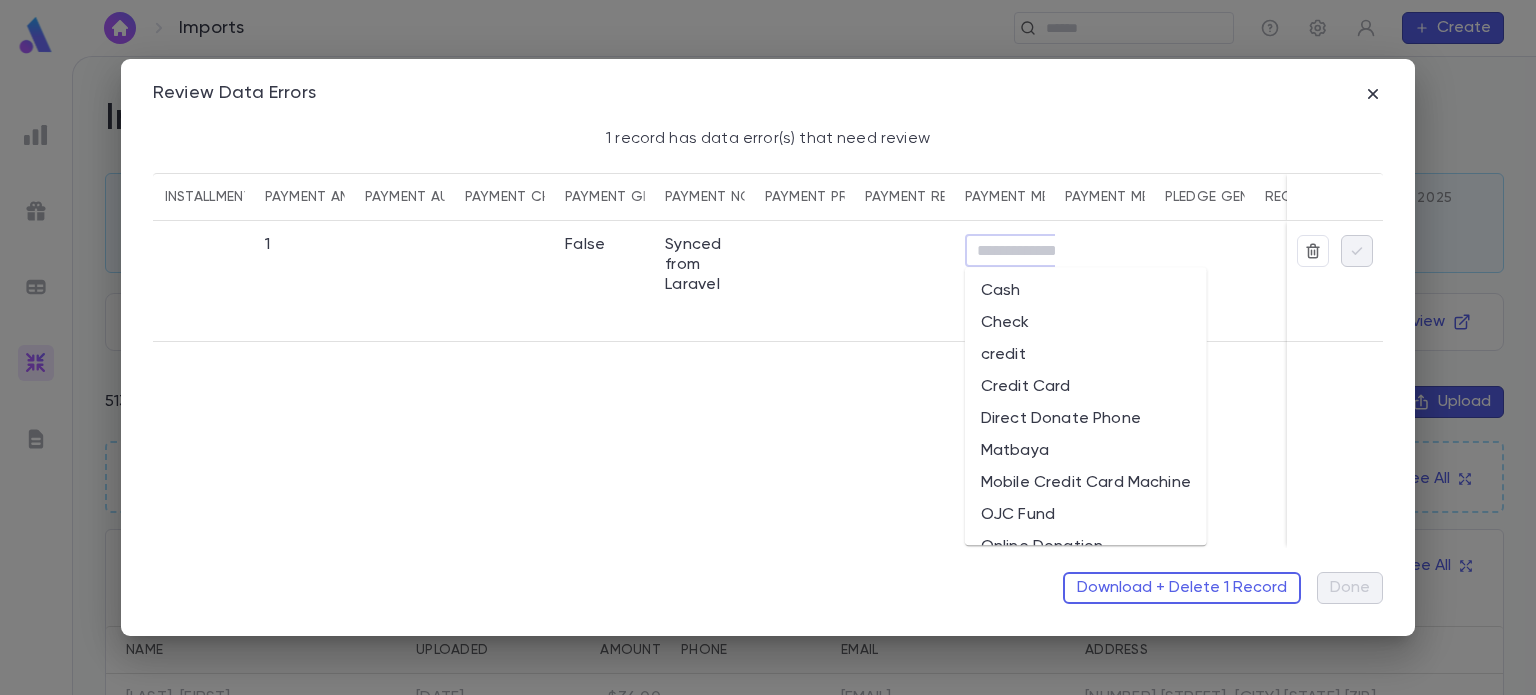 click on "Method" at bounding box center (1048, 251) 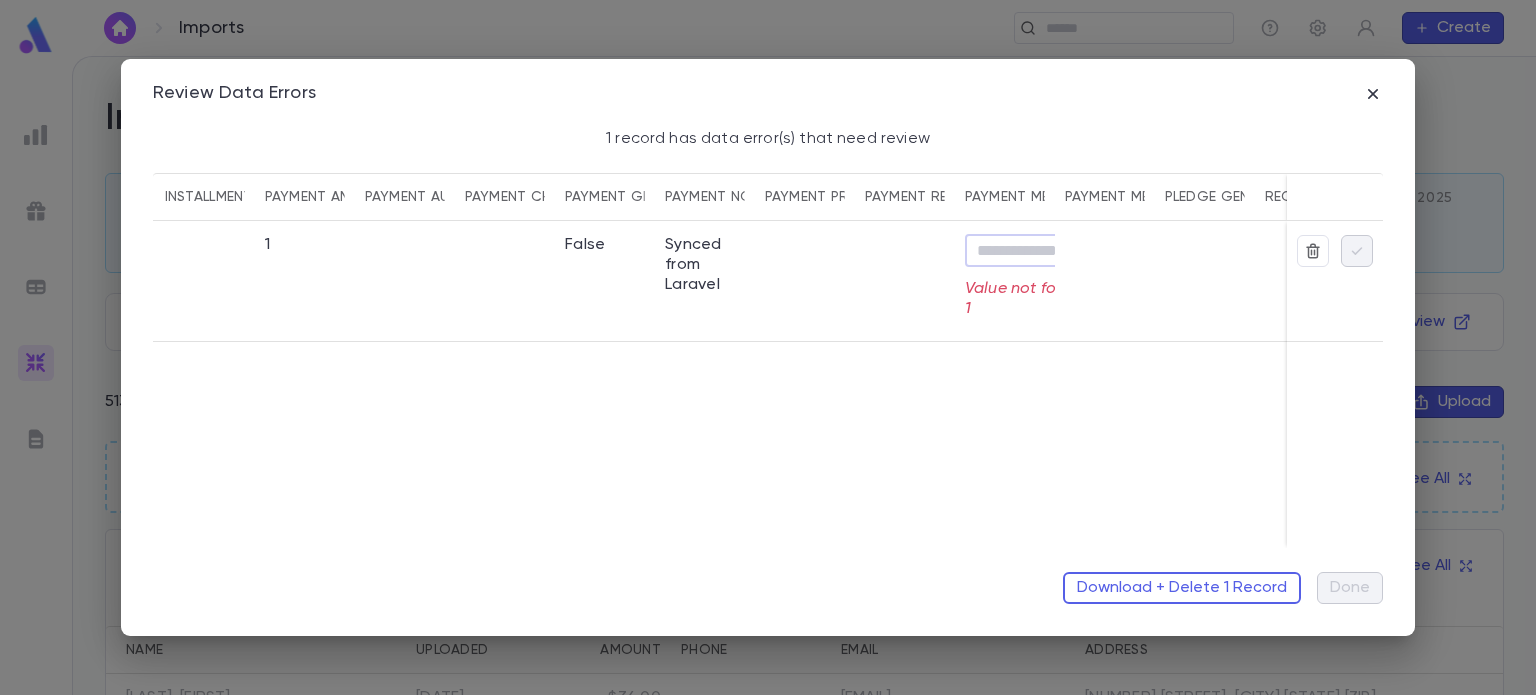 click on "Method" at bounding box center [1048, 251] 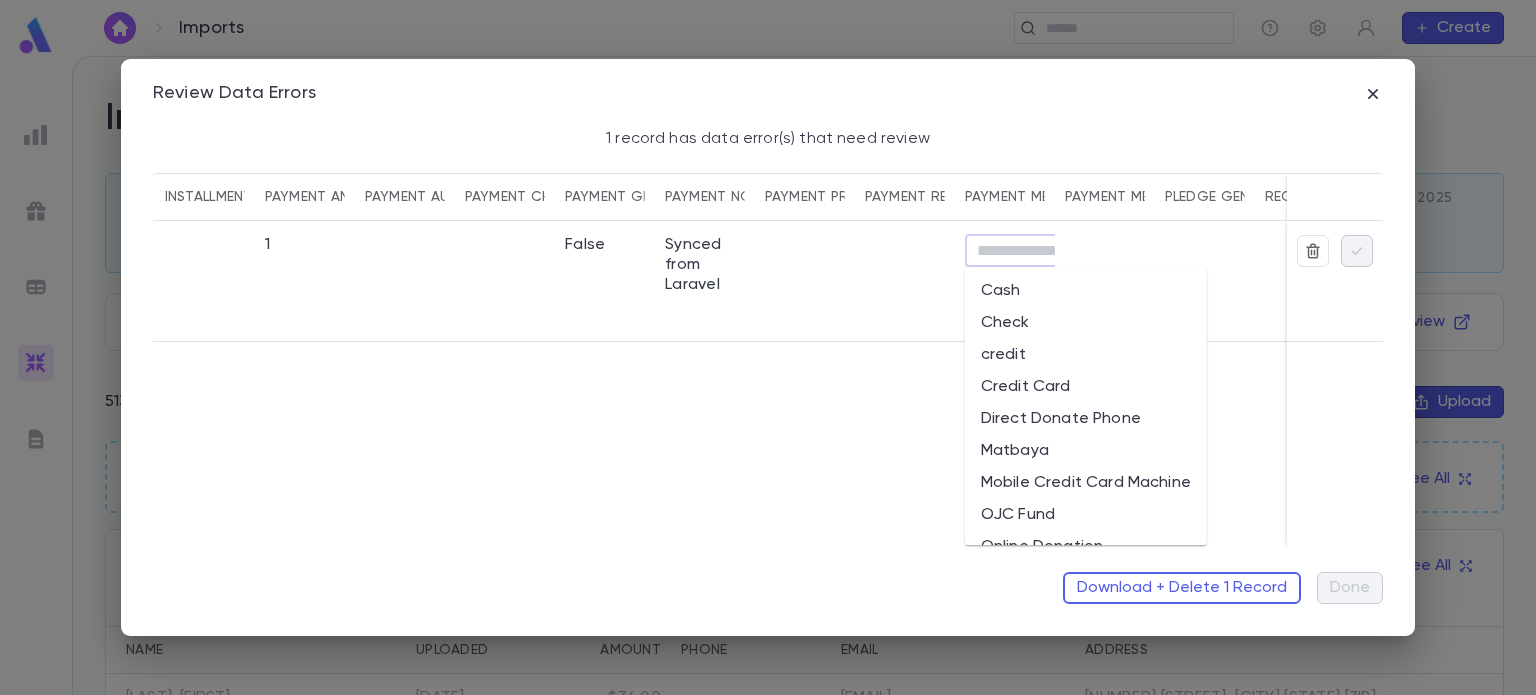 click on "Method" at bounding box center [1048, 251] 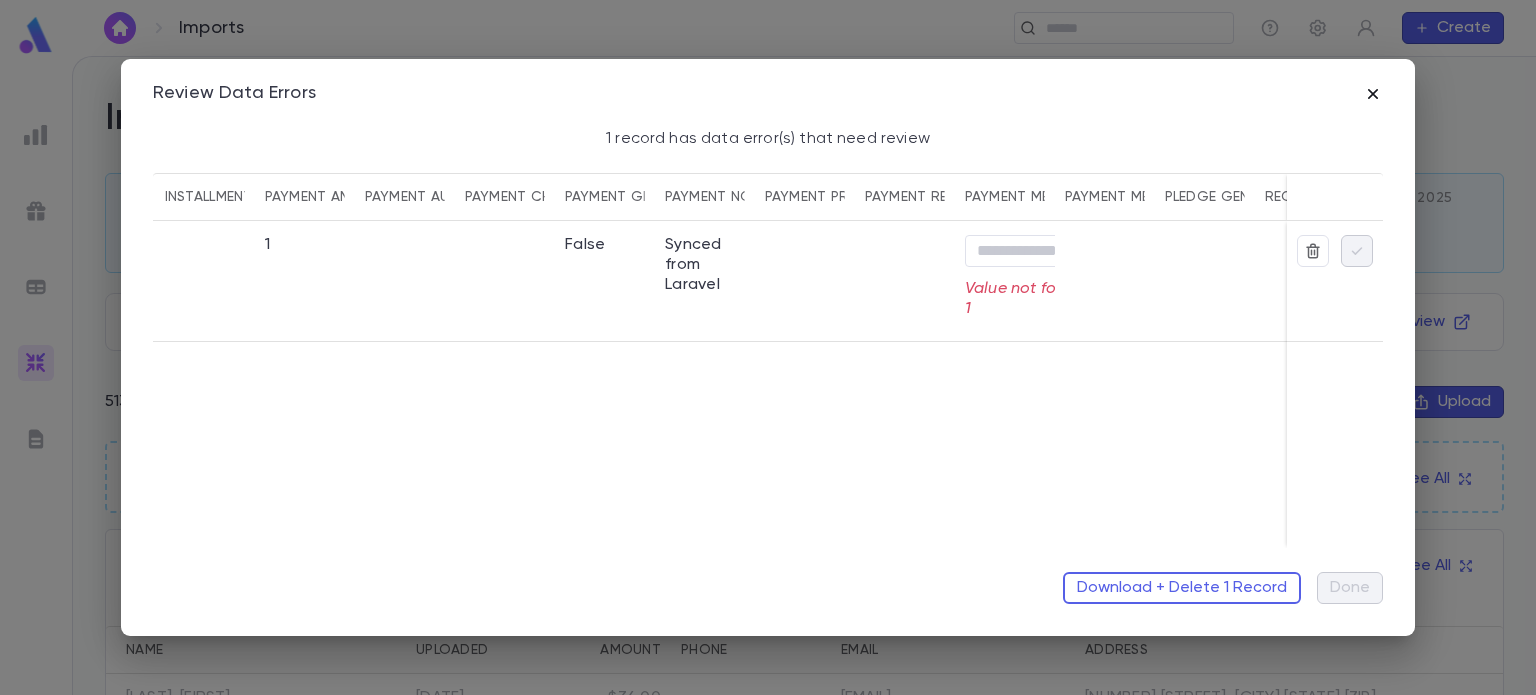 click 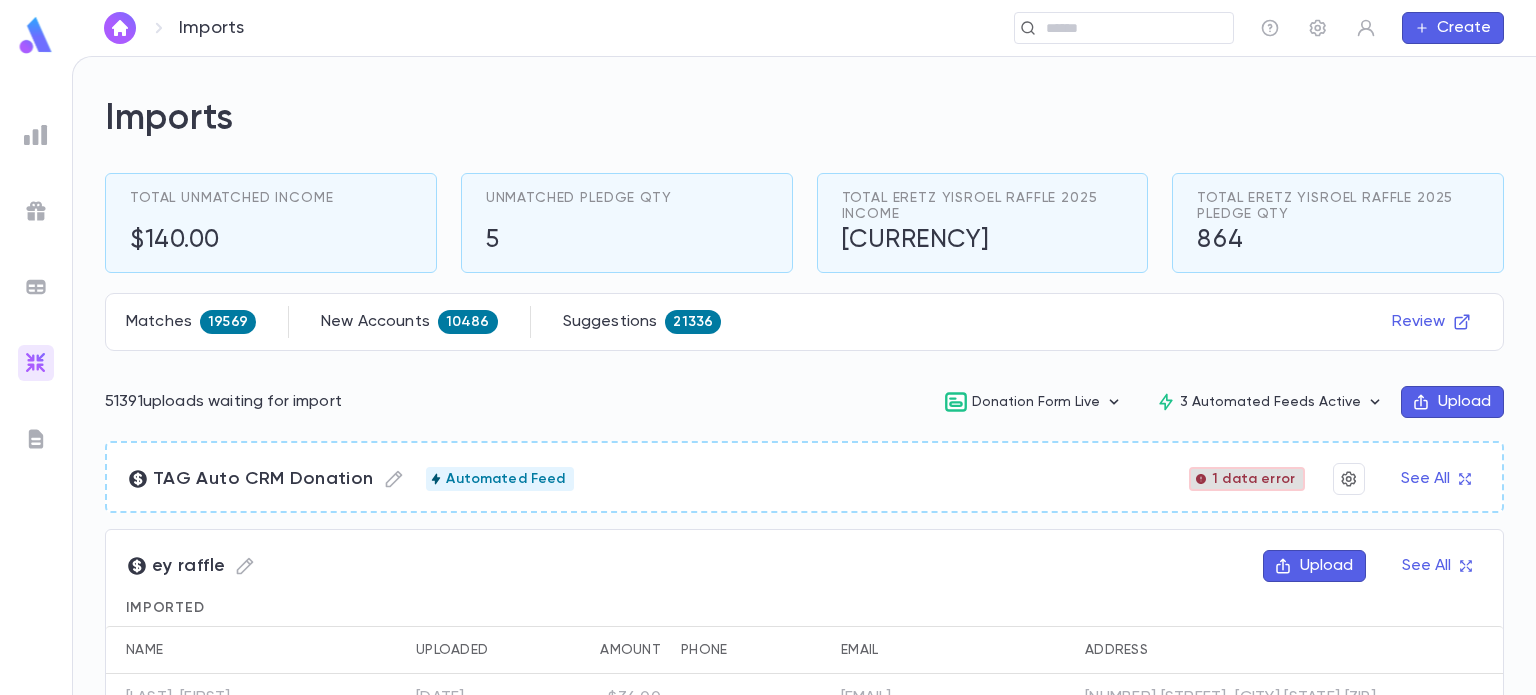 click on "1 data error" at bounding box center (1253, 479) 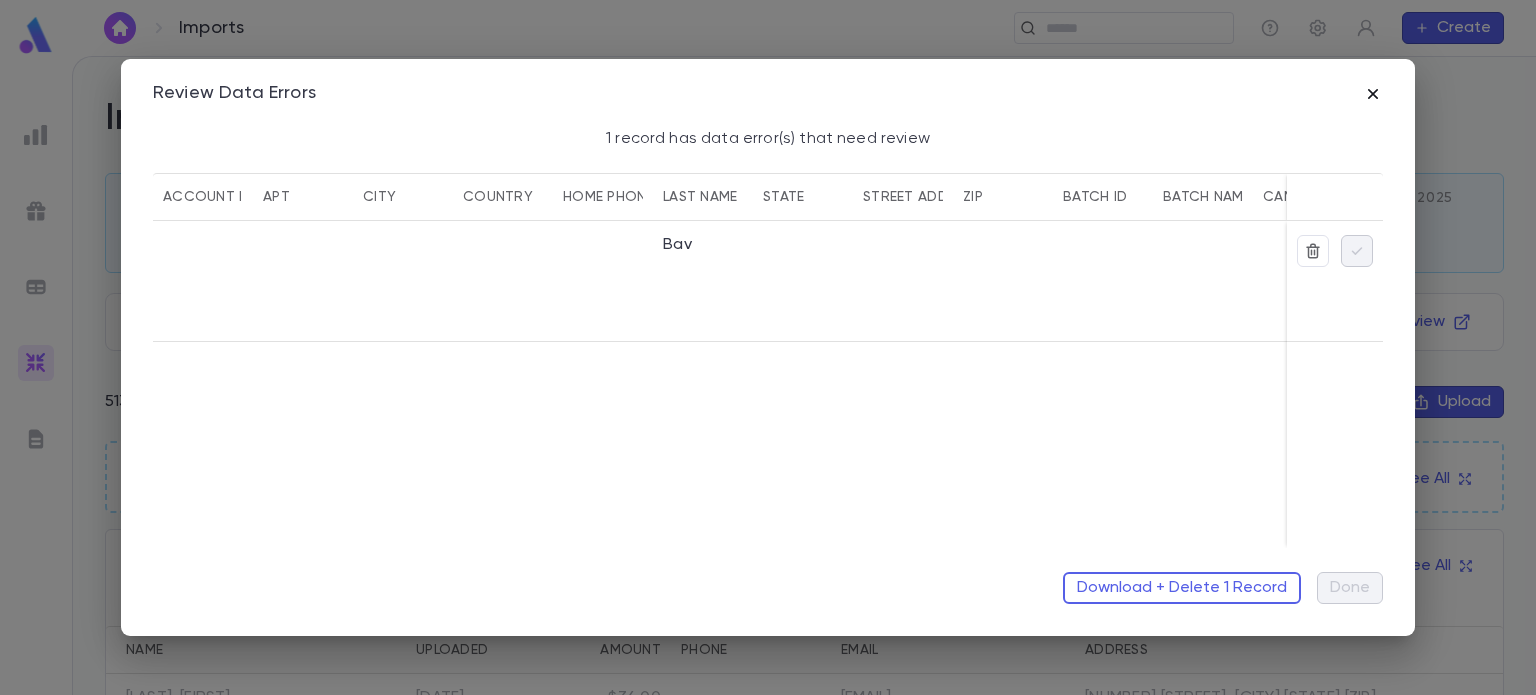 click 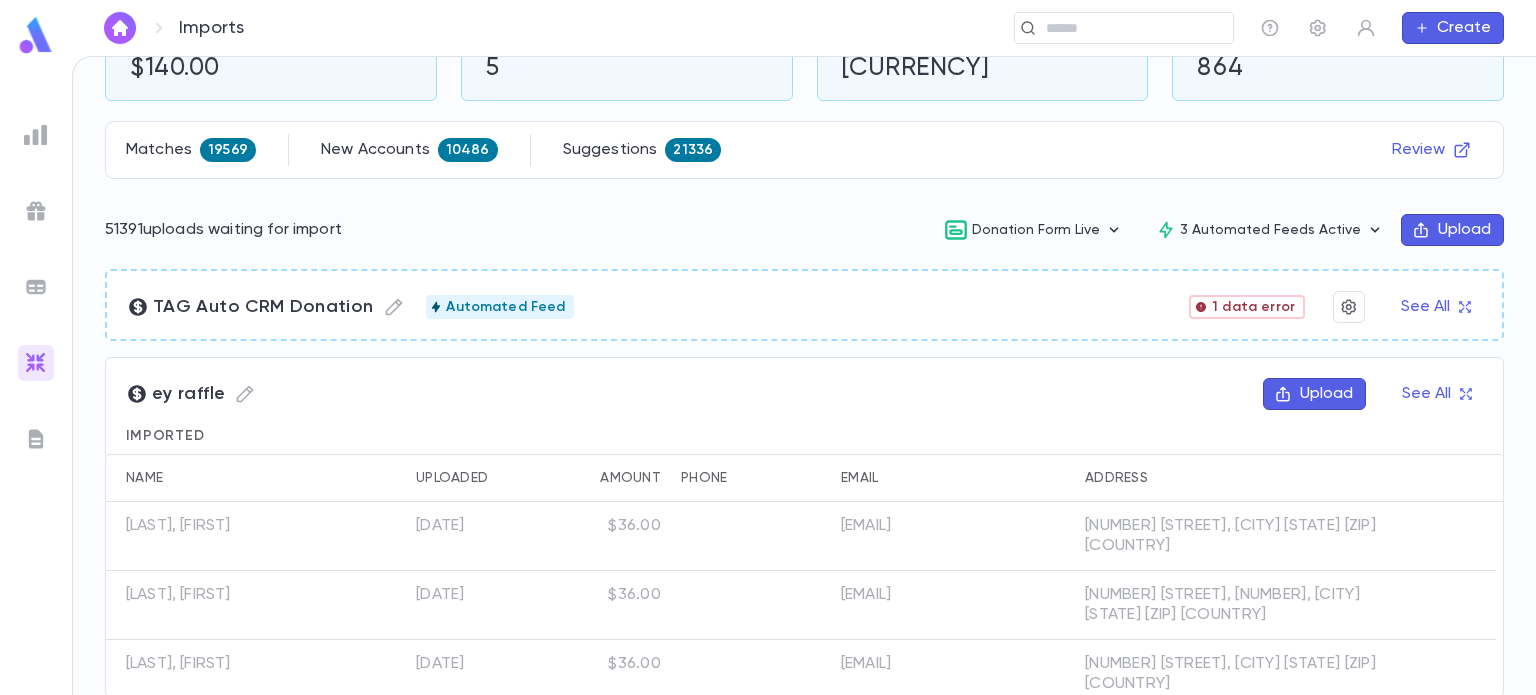 scroll, scrollTop: 176, scrollLeft: 0, axis: vertical 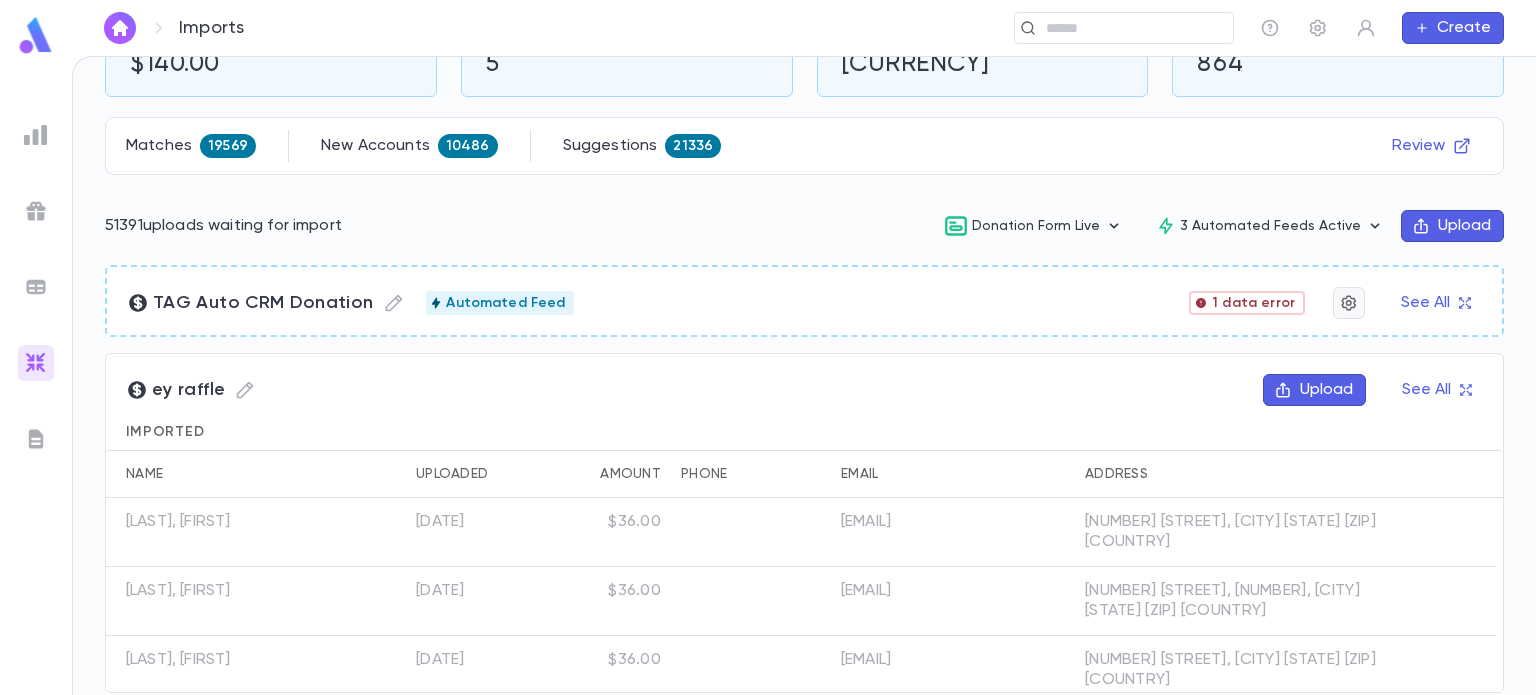 click 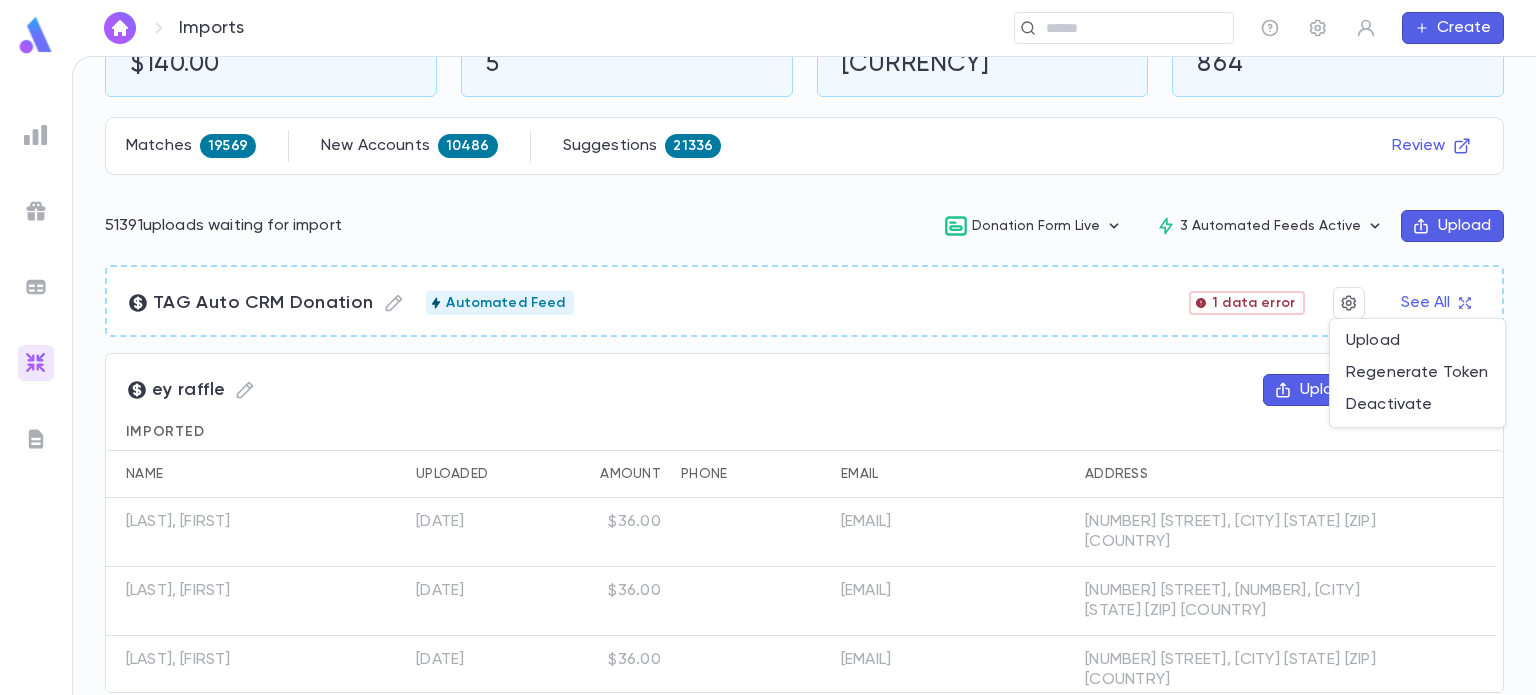 click at bounding box center [768, 347] 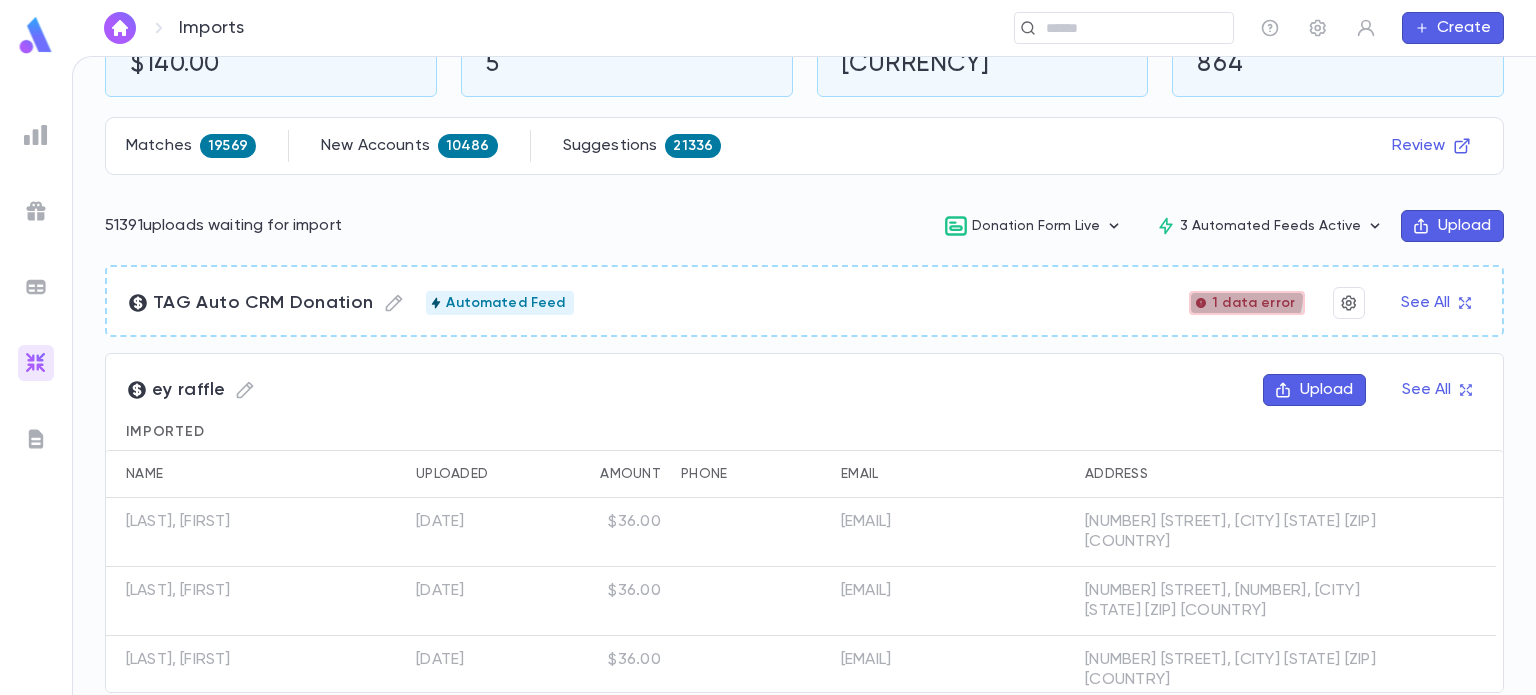 click on "1 data error" at bounding box center (1253, 303) 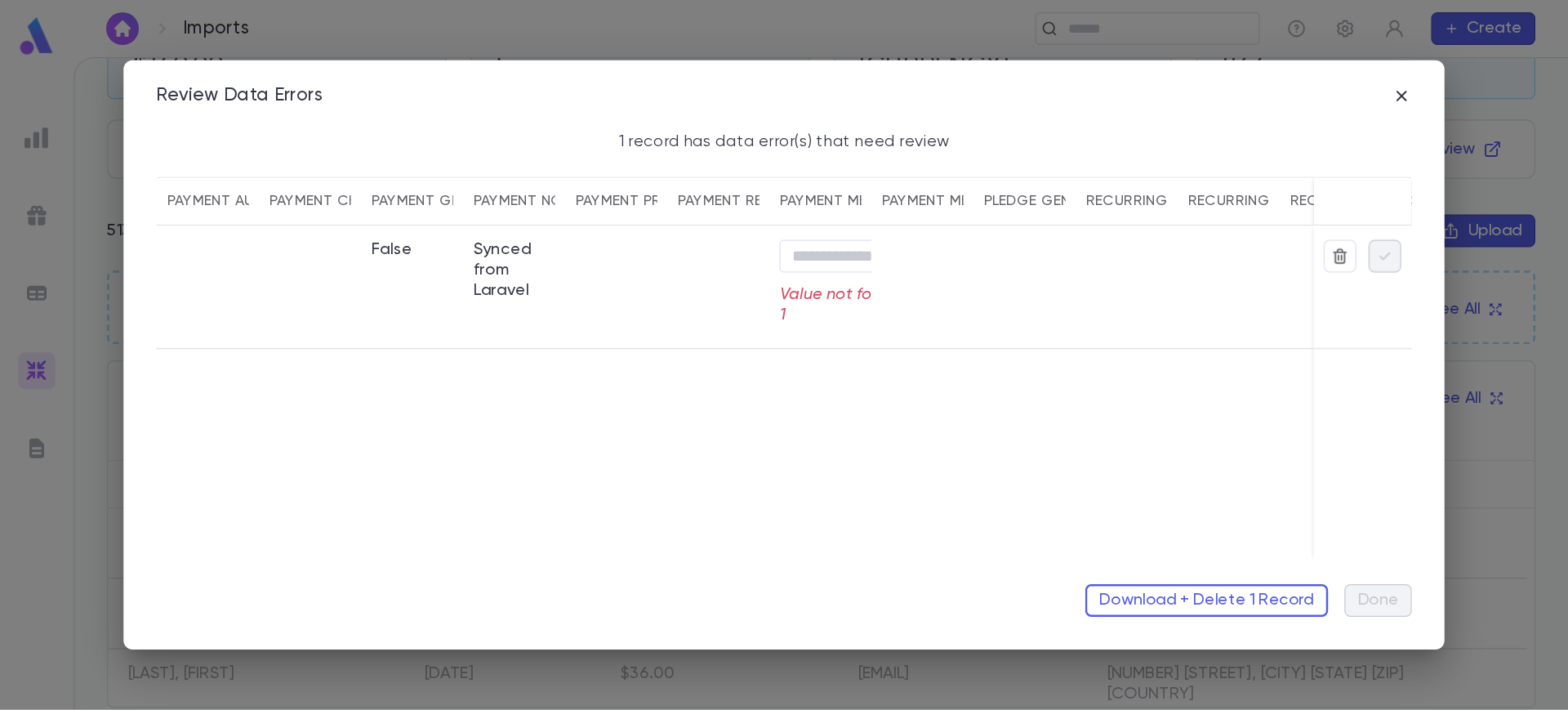 scroll, scrollTop: 0, scrollLeft: 2858, axis: horizontal 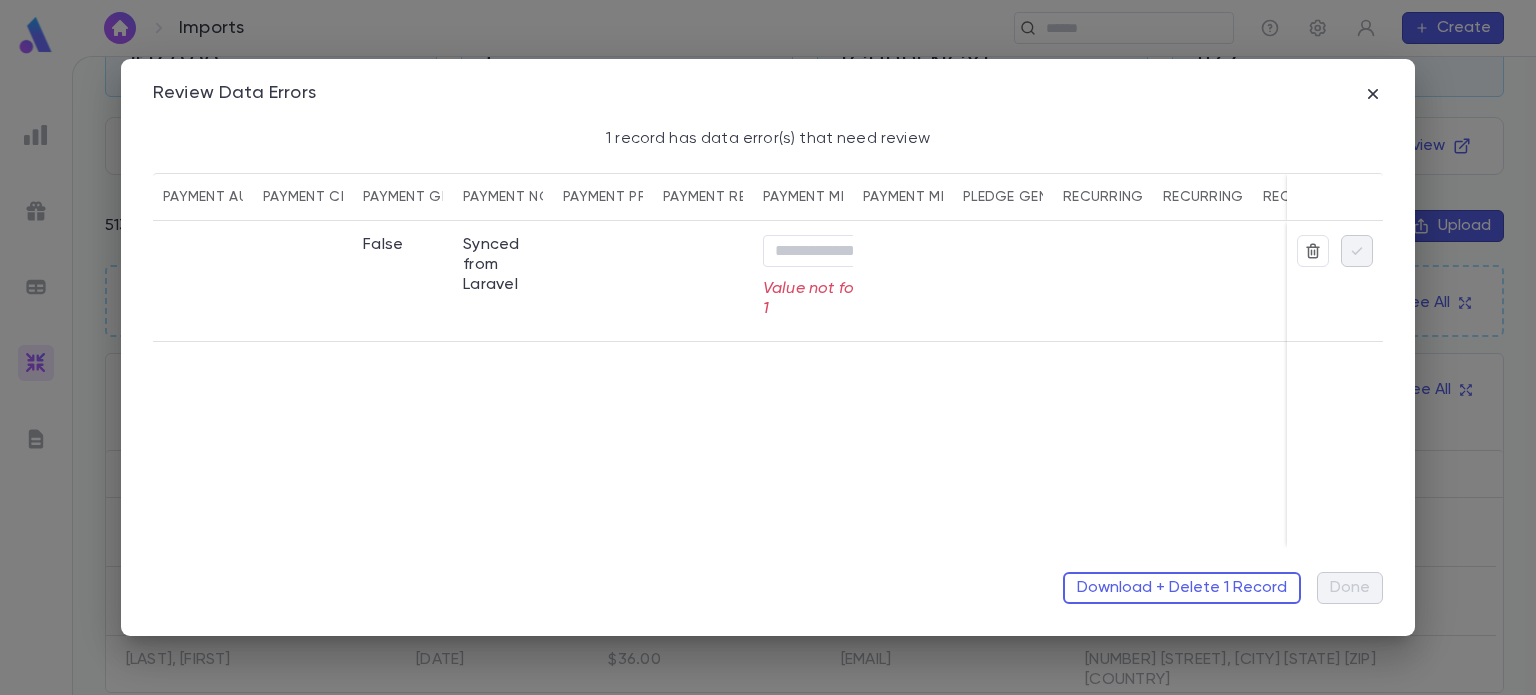 drag, startPoint x: 1364, startPoint y: 96, endPoint x: 1380, endPoint y: 88, distance: 17.888544 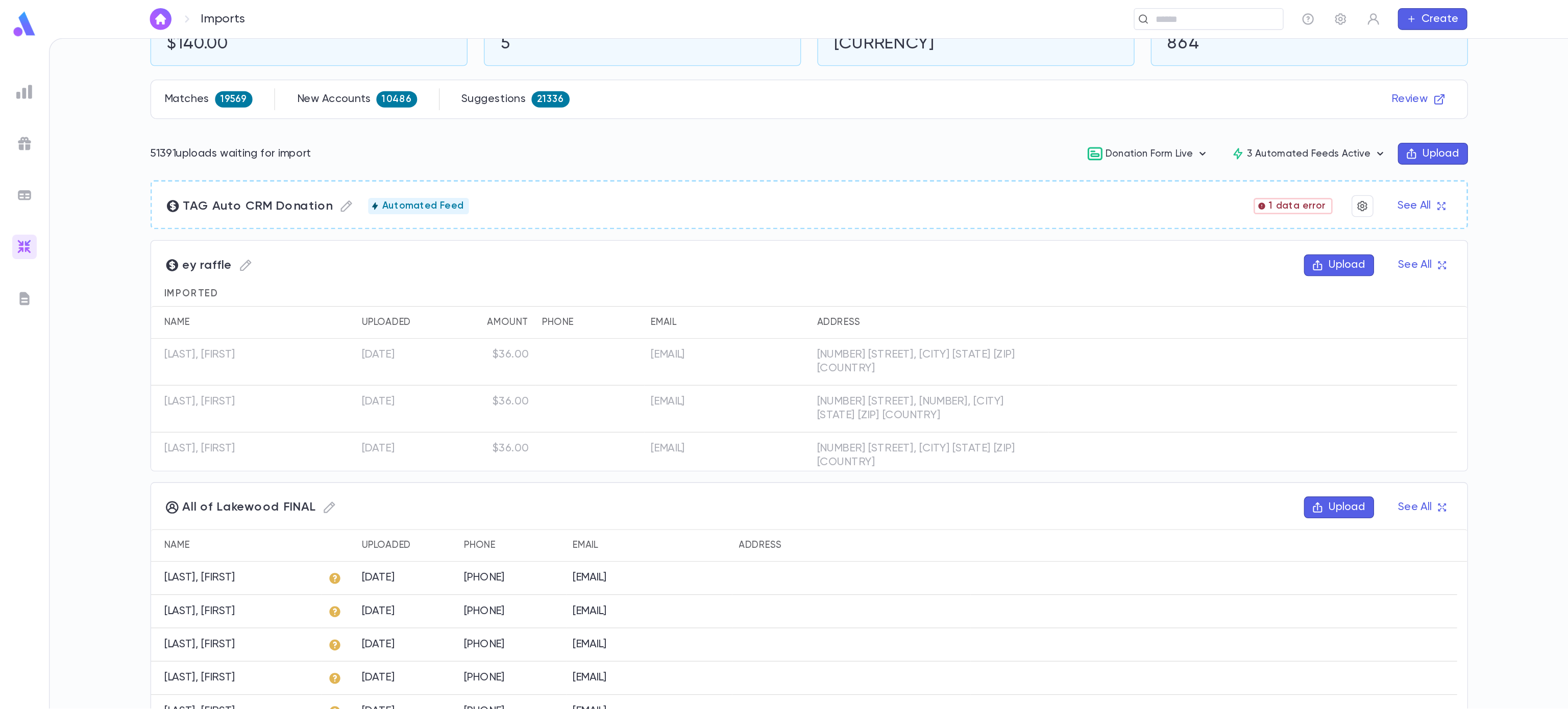 scroll, scrollTop: 90, scrollLeft: 0, axis: vertical 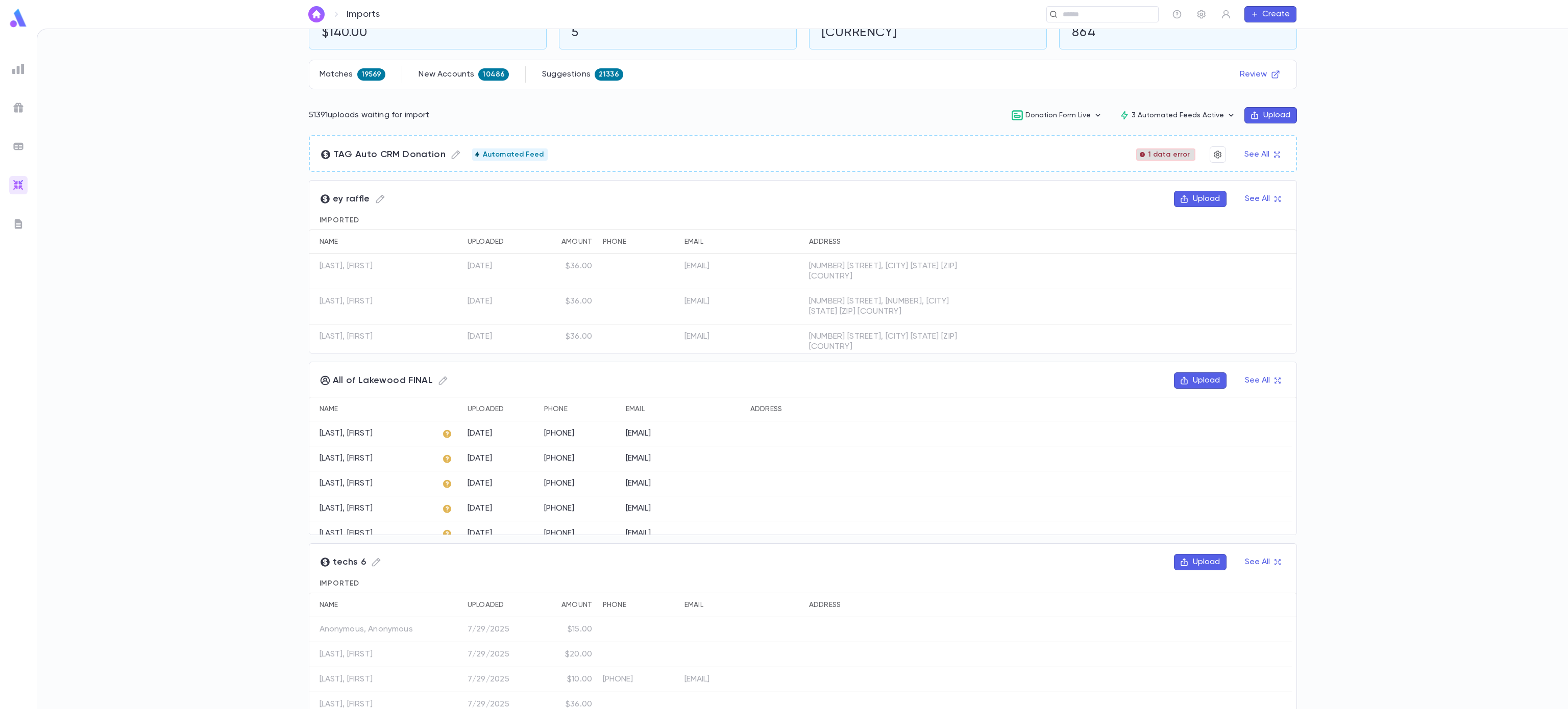 drag, startPoint x: 760, startPoint y: 0, endPoint x: 1152, endPoint y: 156, distance: 421.9005 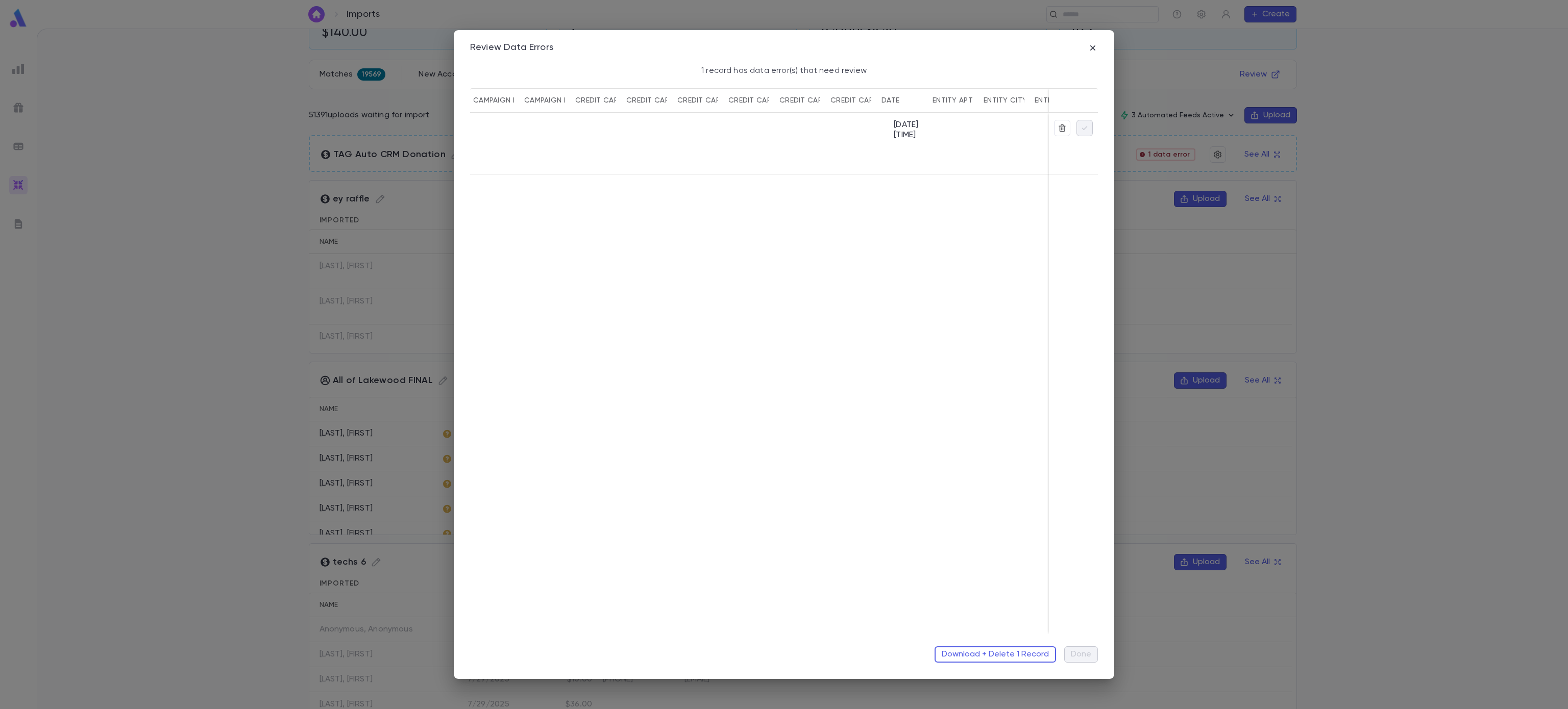 scroll, scrollTop: 0, scrollLeft: 564, axis: horizontal 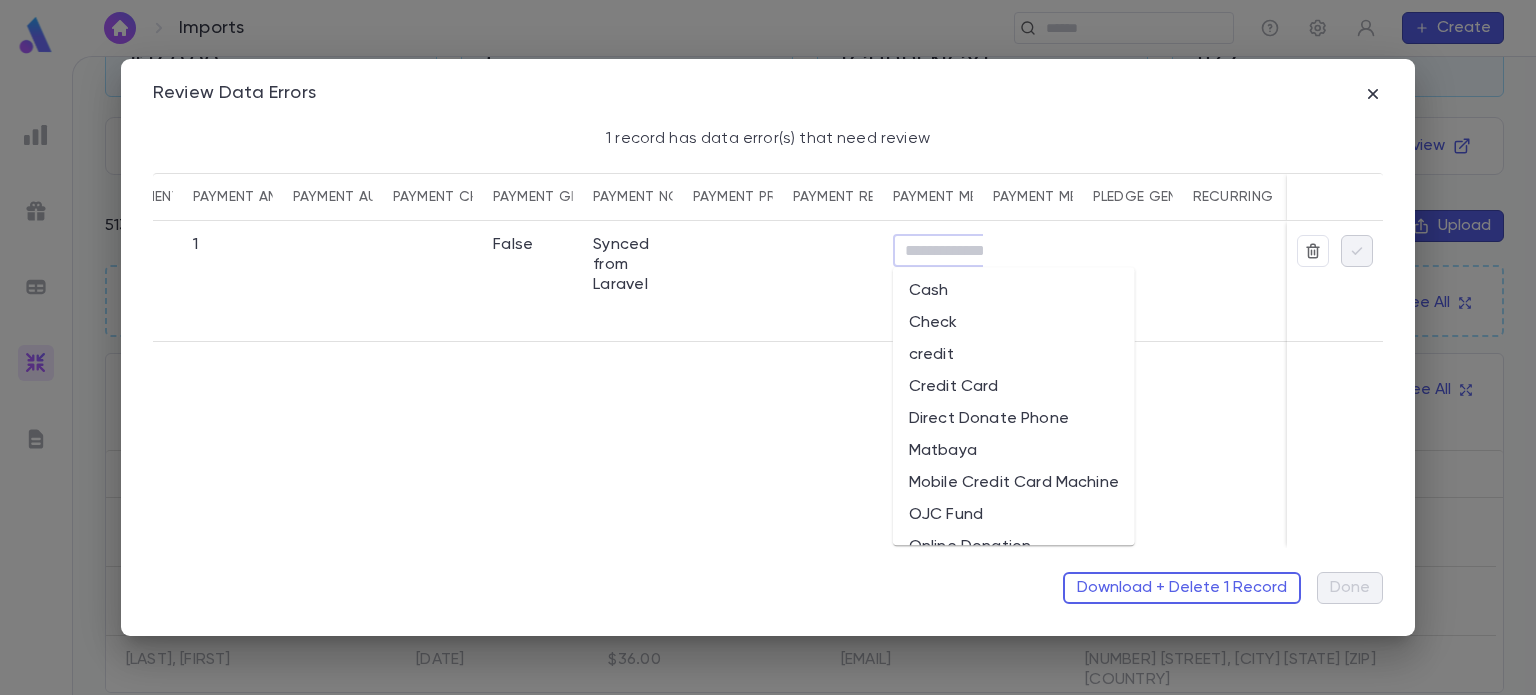 click on "Method" at bounding box center [976, 251] 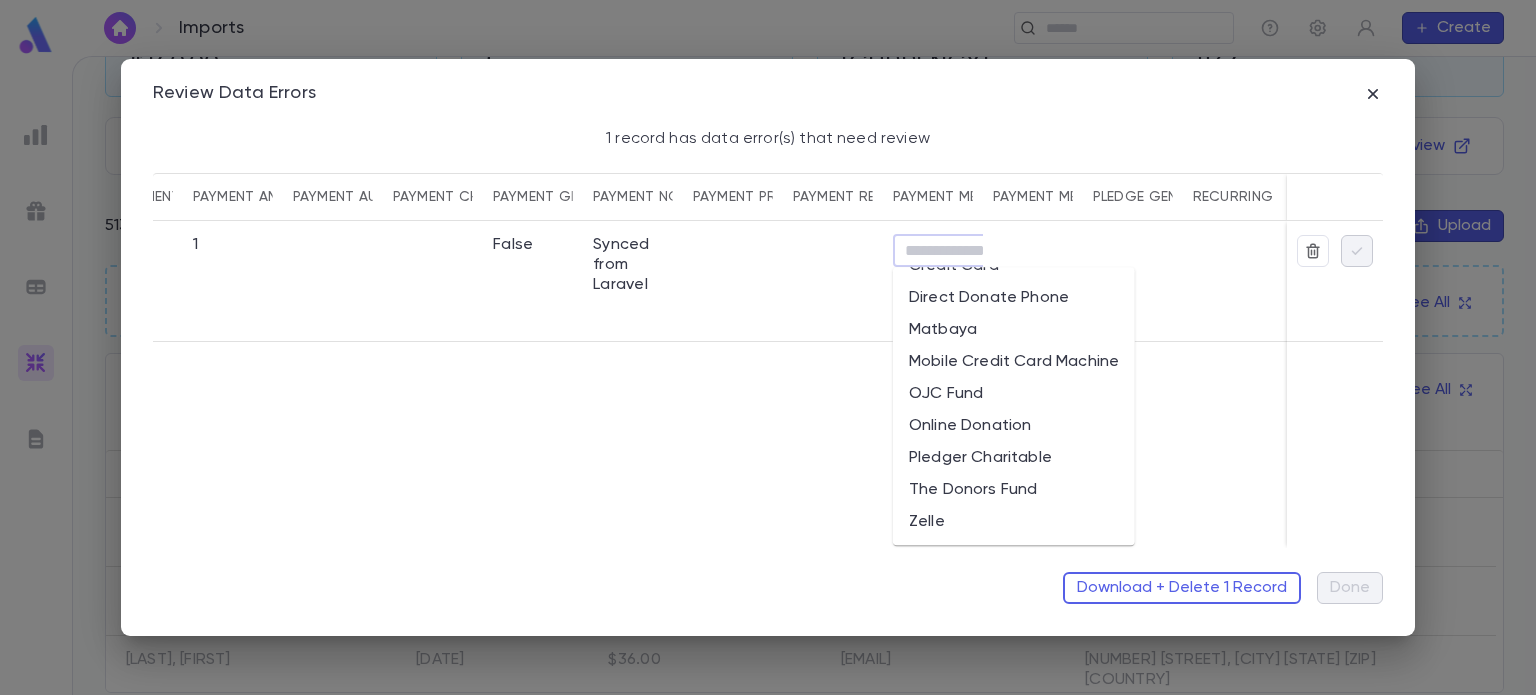 scroll, scrollTop: 0, scrollLeft: 0, axis: both 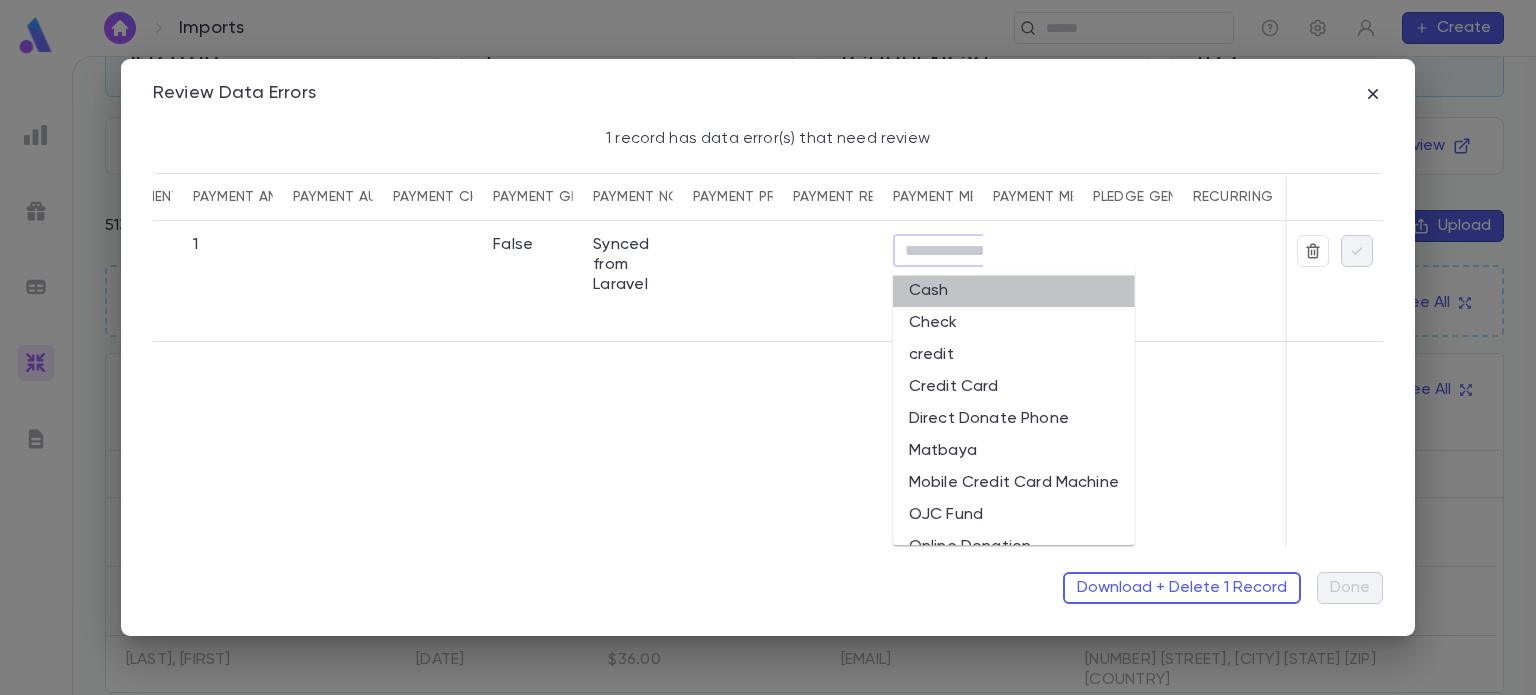 click on "Cash" at bounding box center [1014, 291] 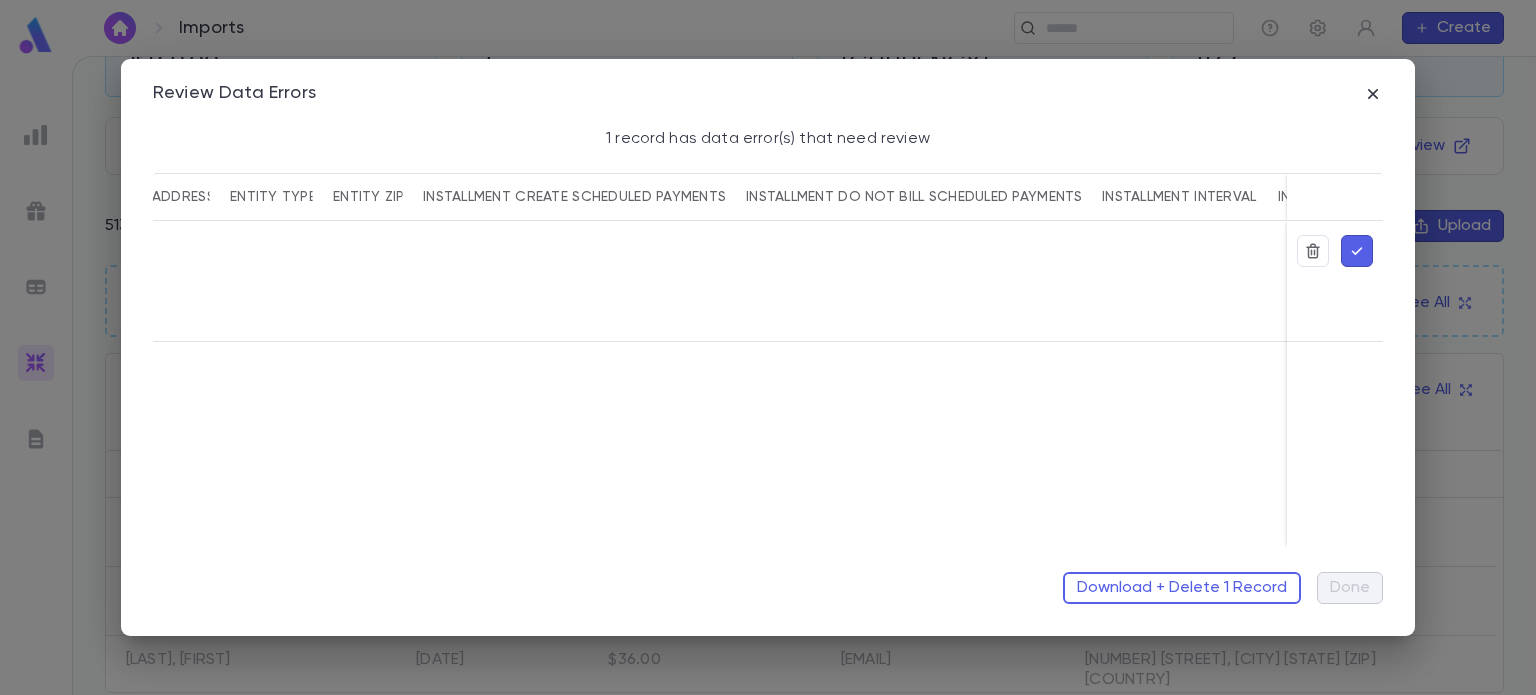 scroll, scrollTop: 0, scrollLeft: 0, axis: both 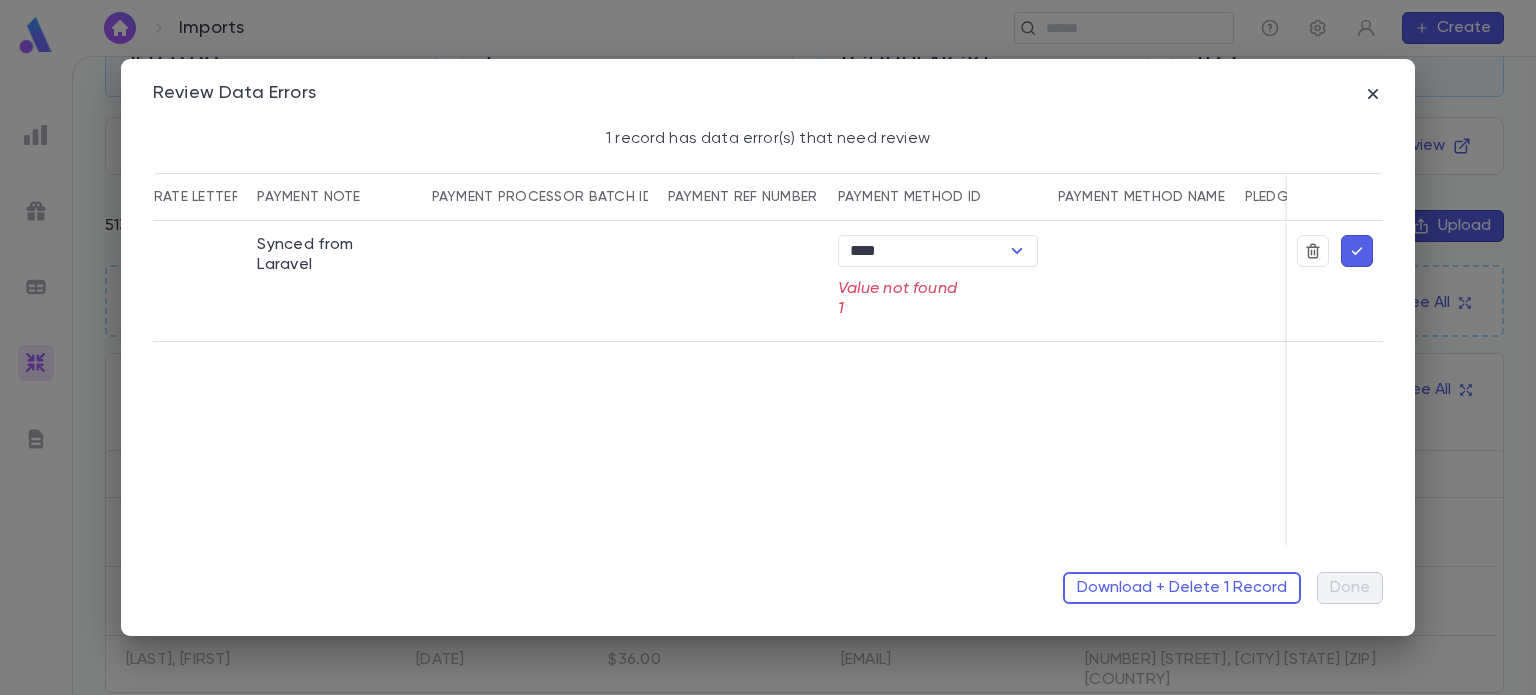 click on "Value not found 1" at bounding box center (938, 299) 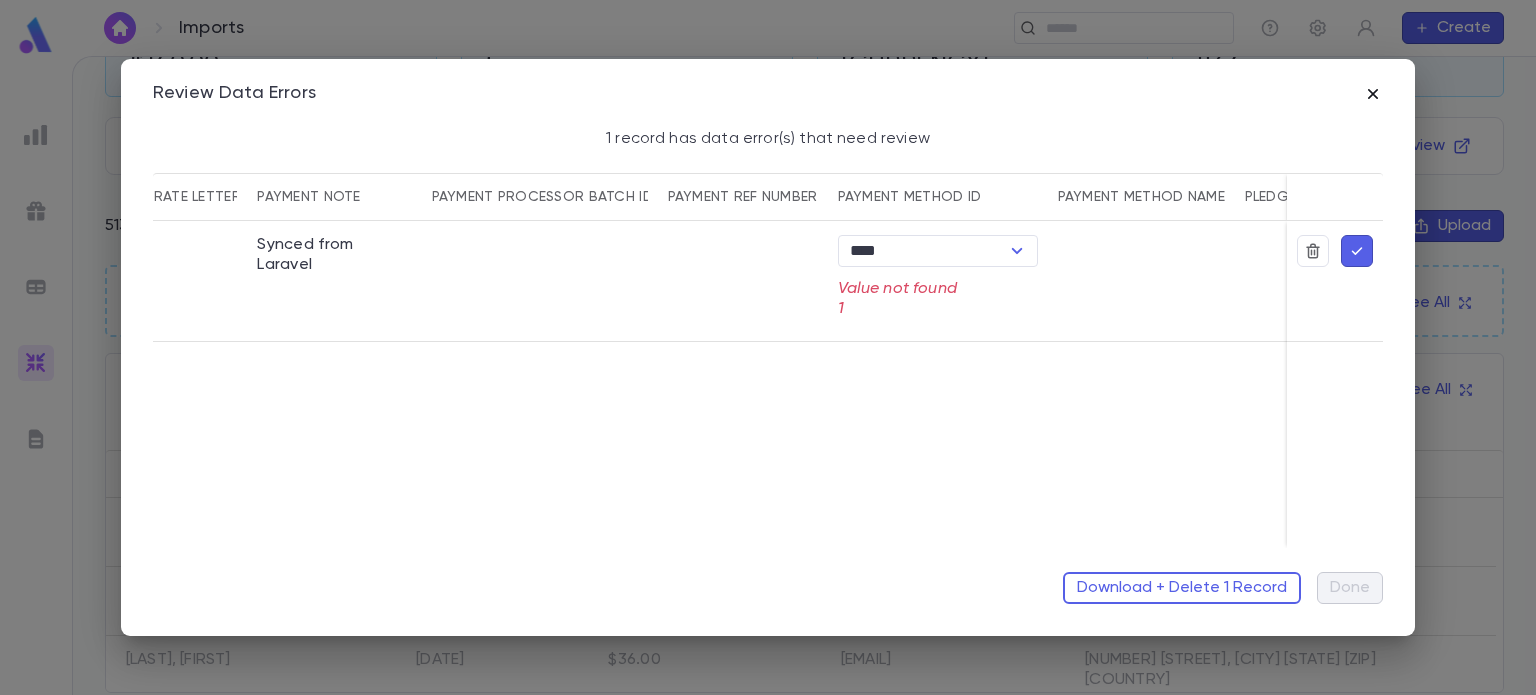 click 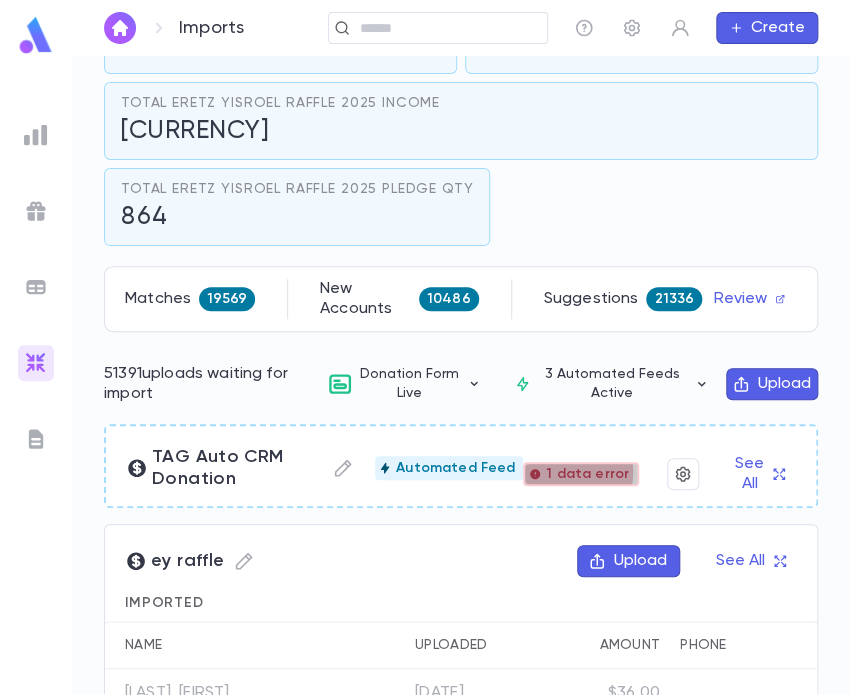 click on "1 data error" at bounding box center (587, 474) 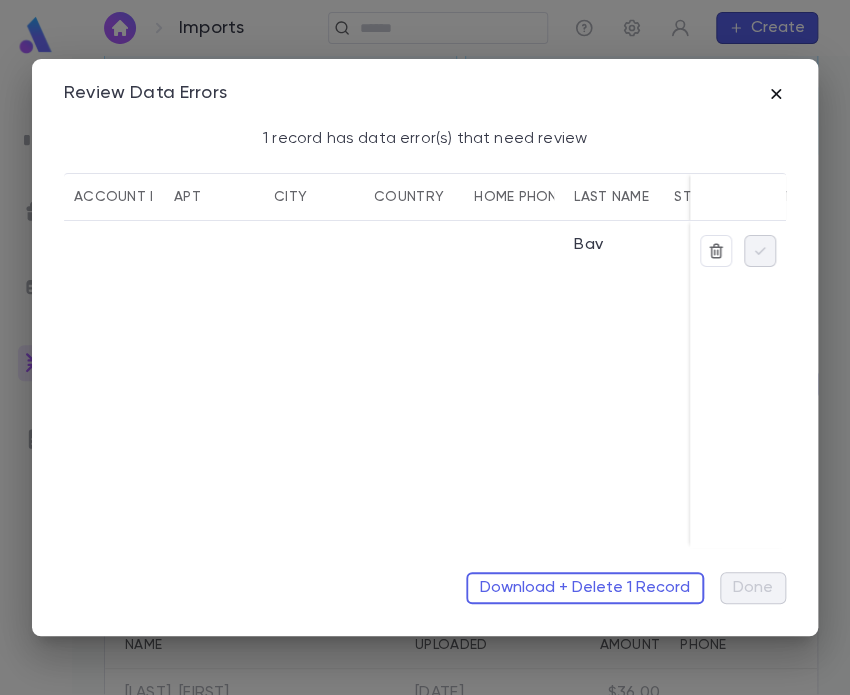 click 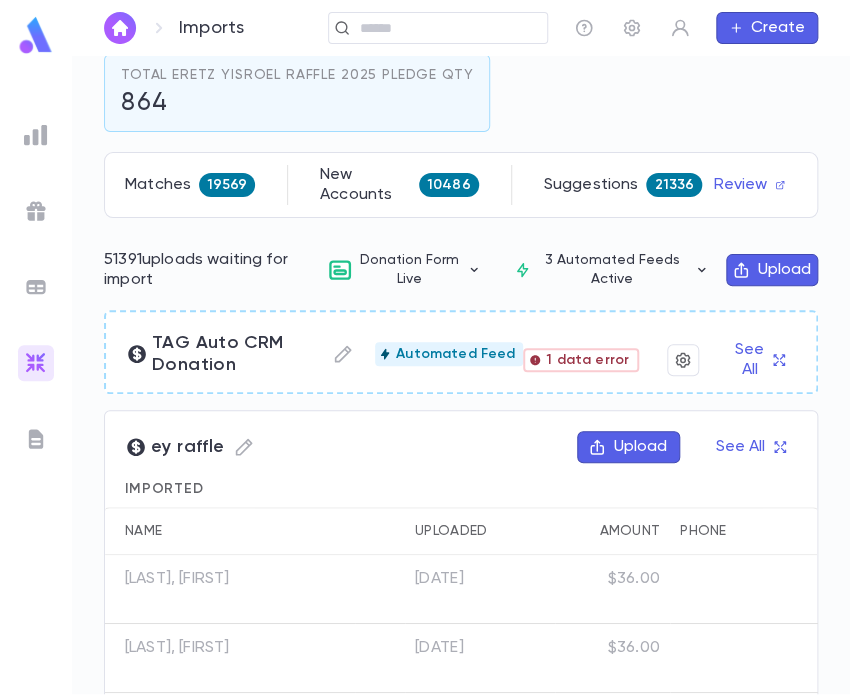 scroll, scrollTop: 0, scrollLeft: 0, axis: both 